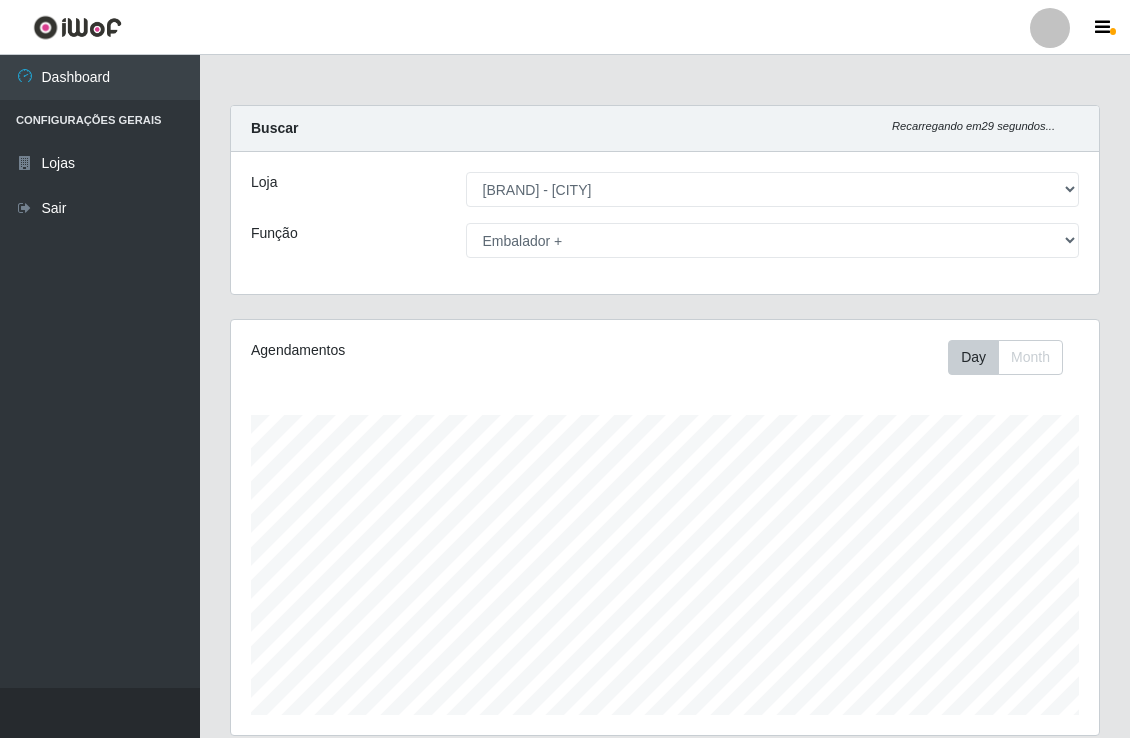 select on "454" 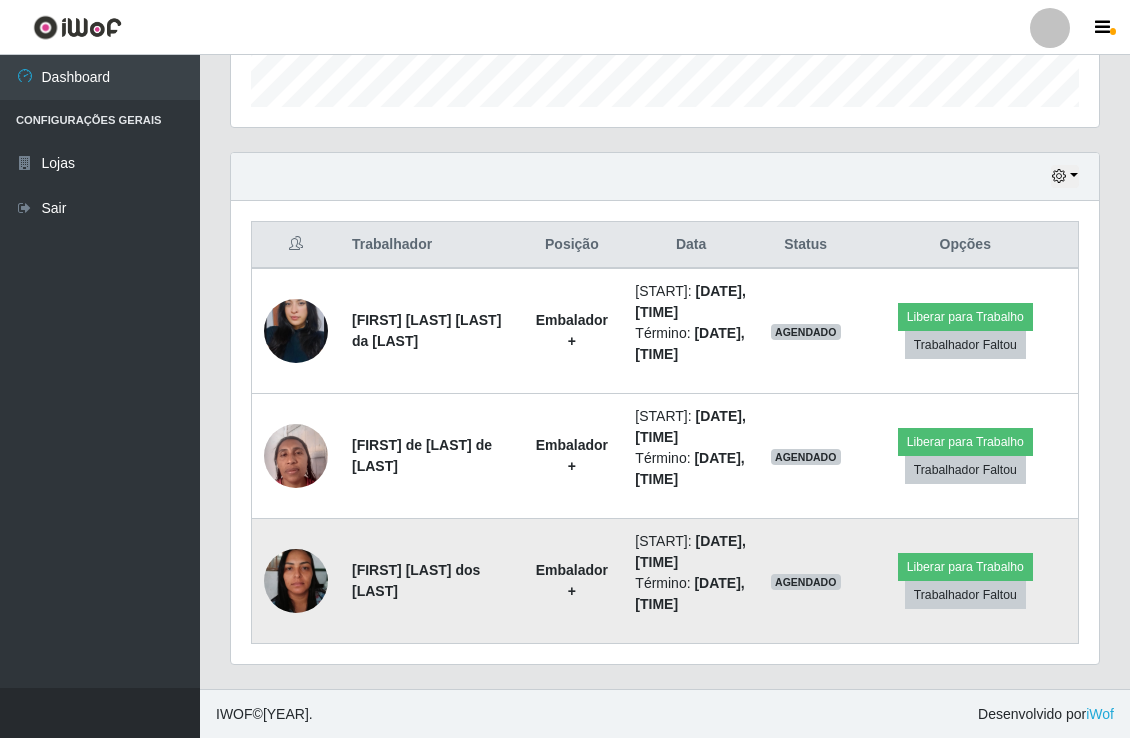 scroll, scrollTop: 999584, scrollLeft: 999132, axis: both 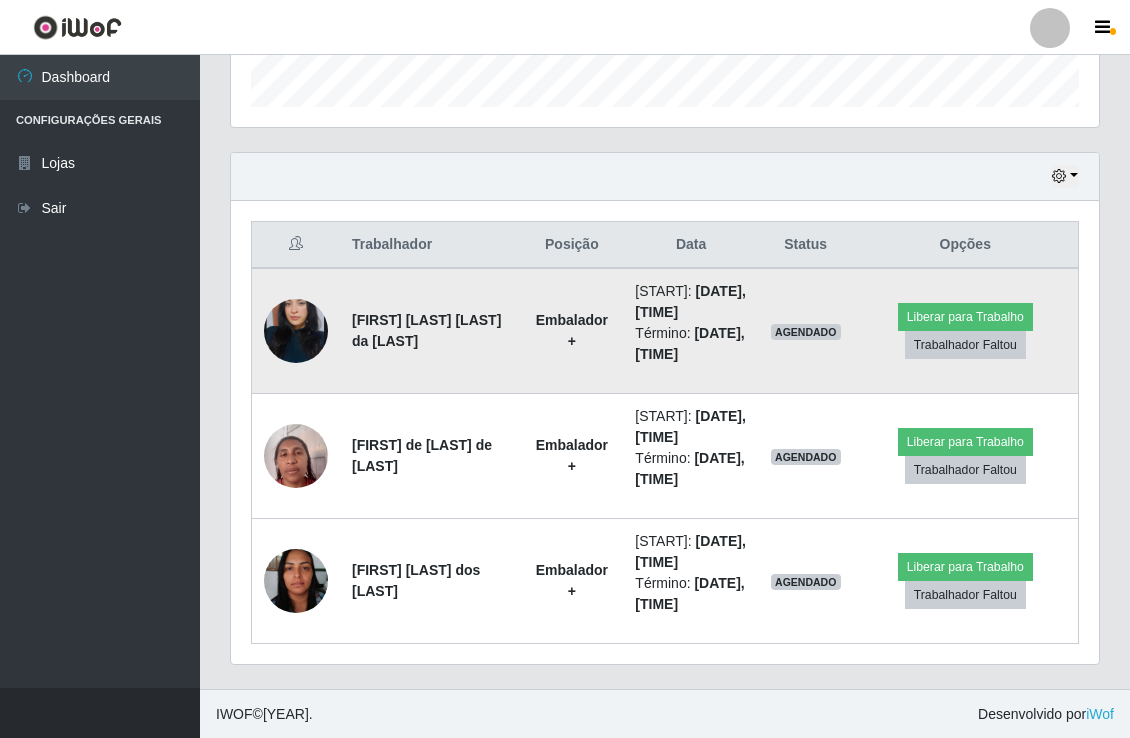 click at bounding box center (296, 331) 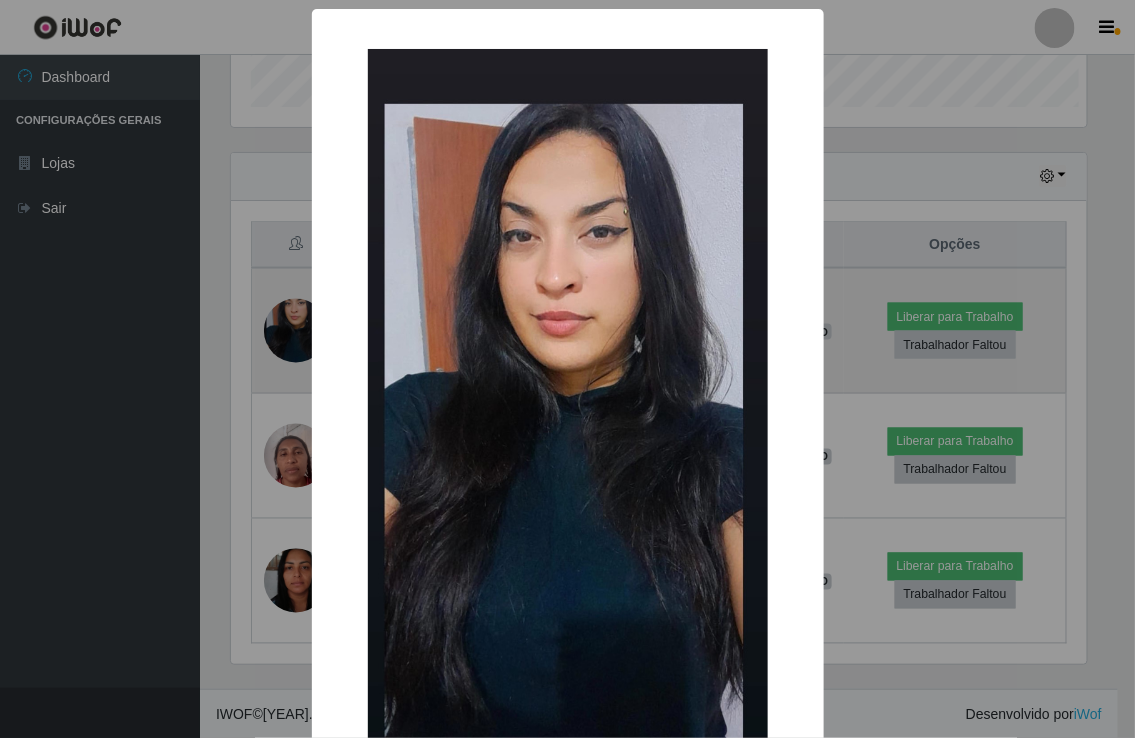 scroll, scrollTop: 999584, scrollLeft: 999143, axis: both 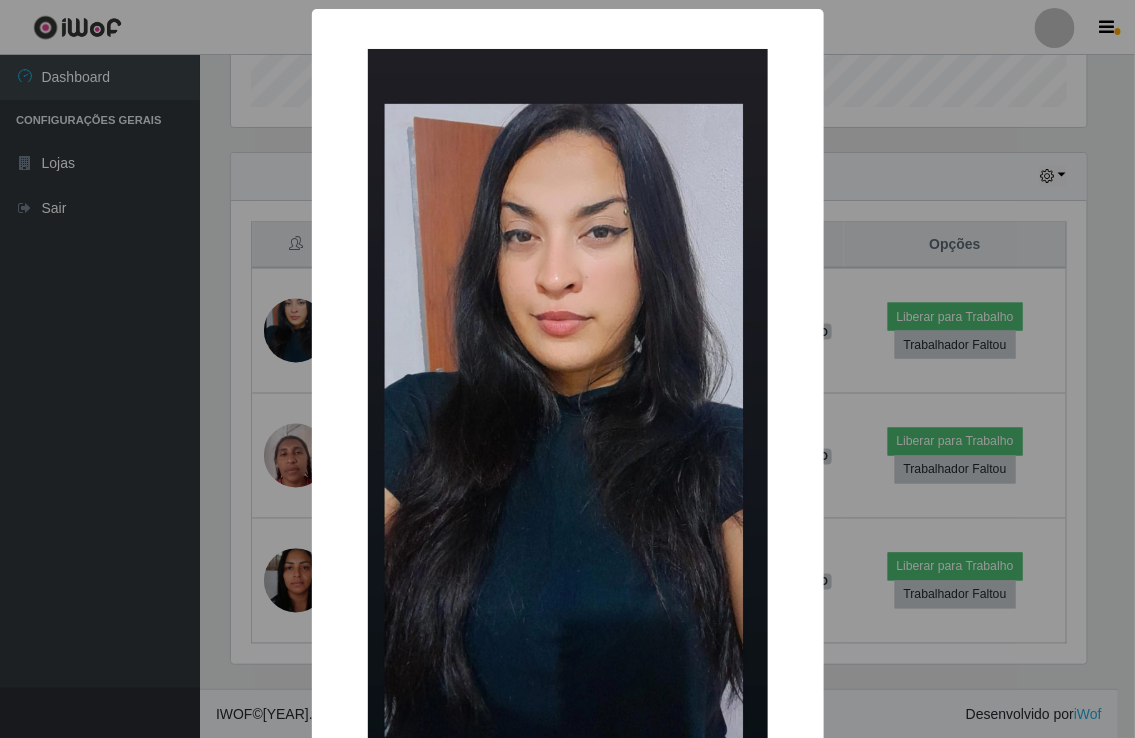 click on "× OK Cancel" at bounding box center [567, 369] 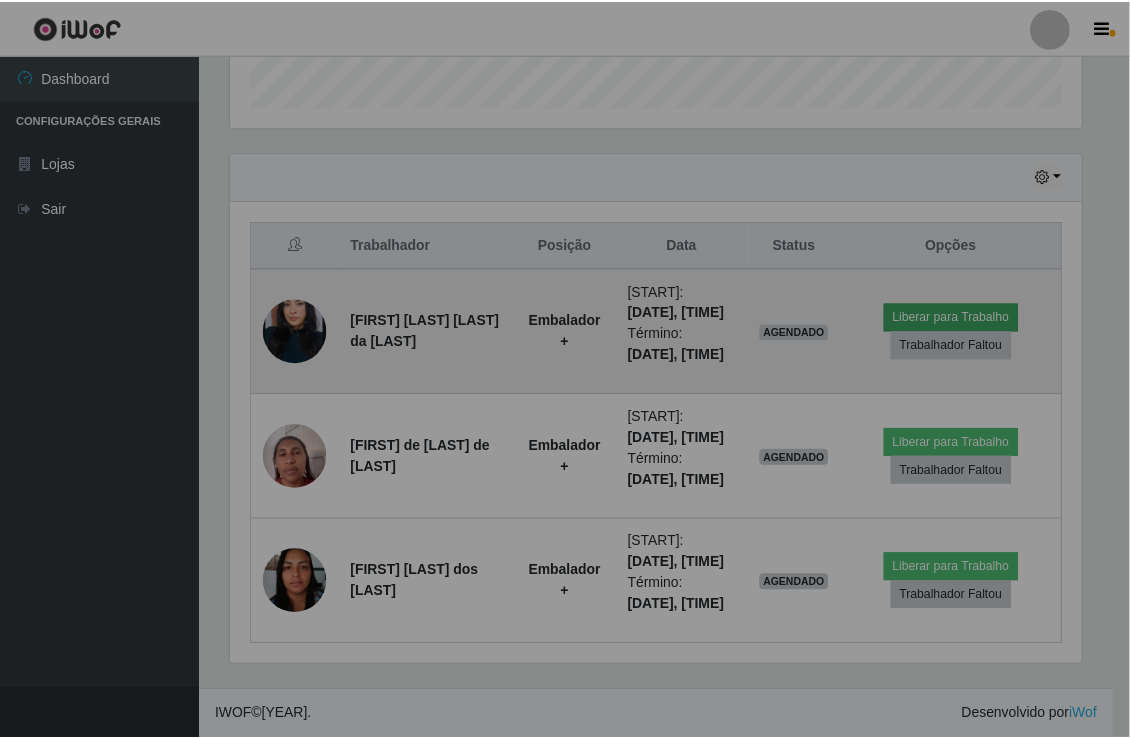 scroll, scrollTop: 999584, scrollLeft: 999132, axis: both 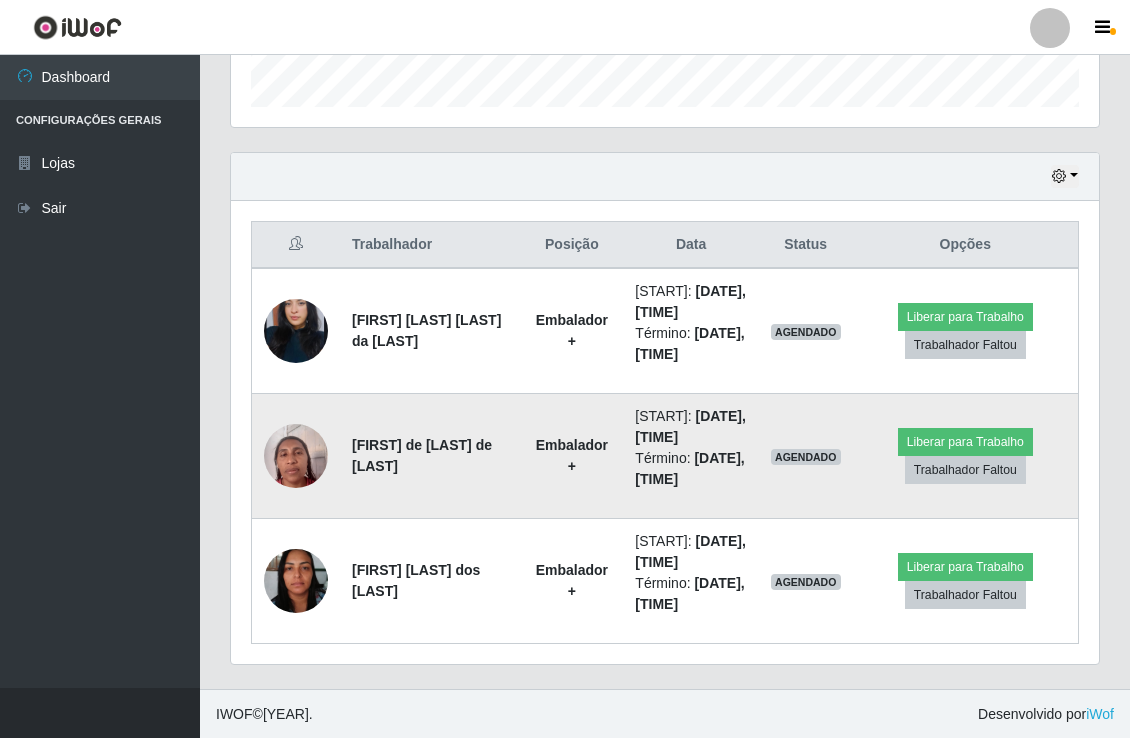 click at bounding box center (296, 455) 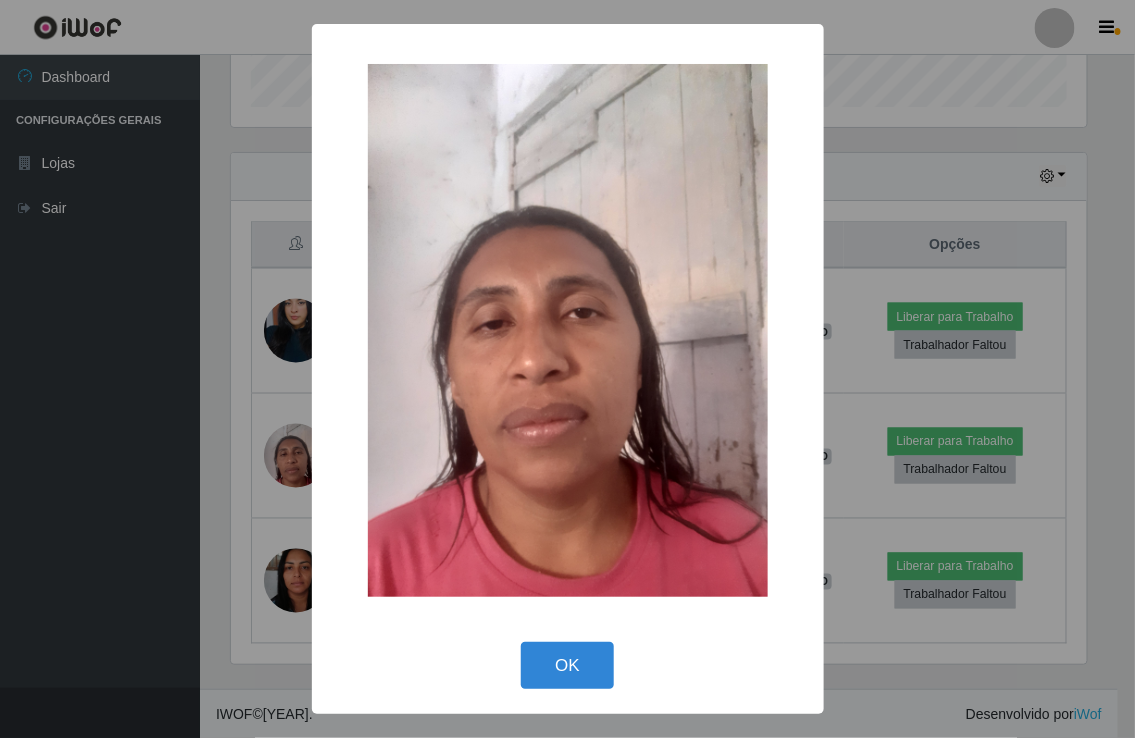 click on "× OK Cancel" at bounding box center (567, 369) 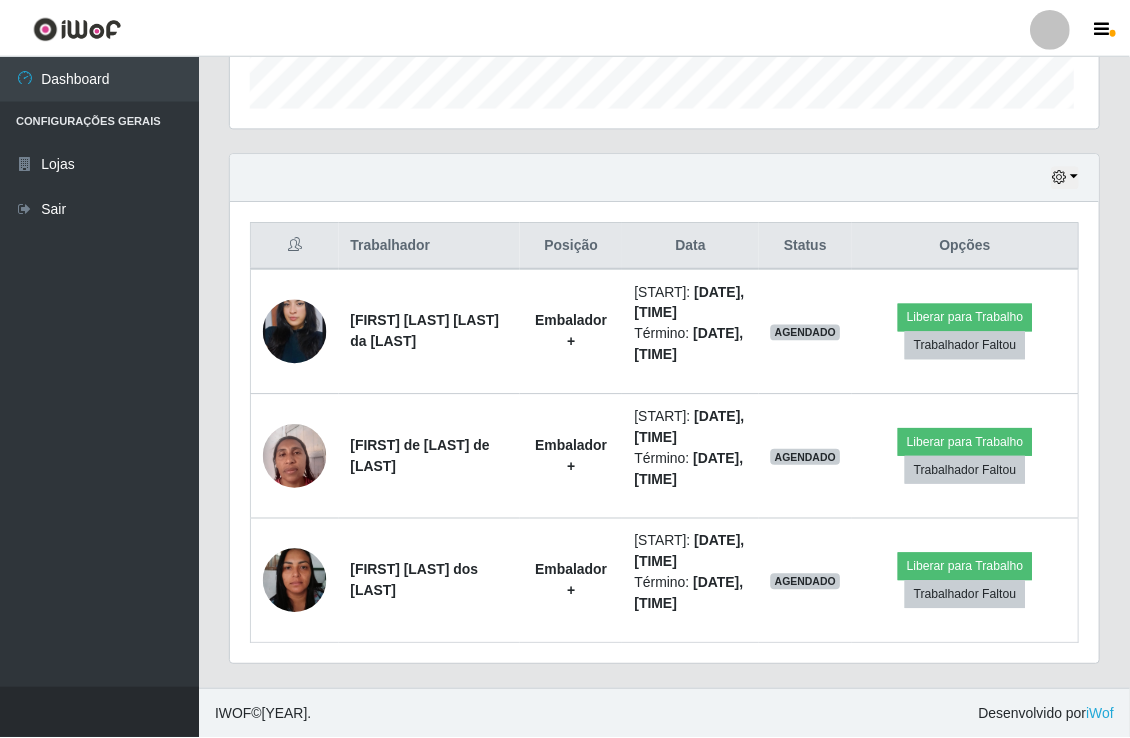 scroll, scrollTop: 999584, scrollLeft: 999132, axis: both 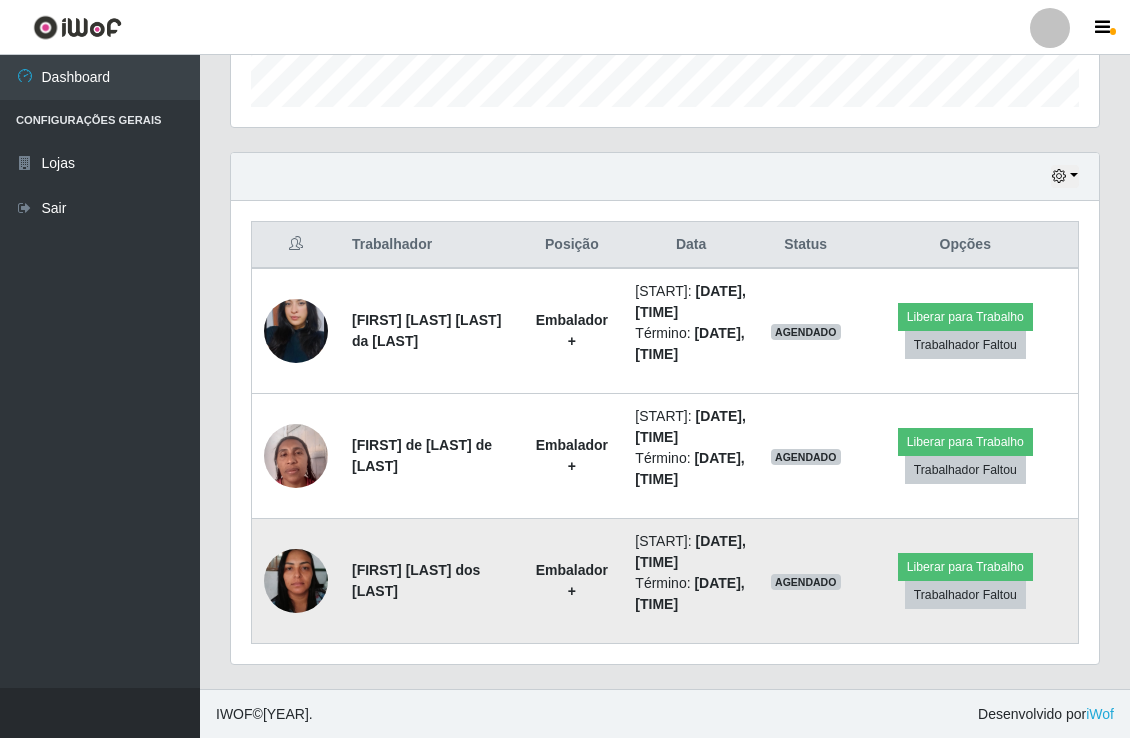 click at bounding box center [296, 580] 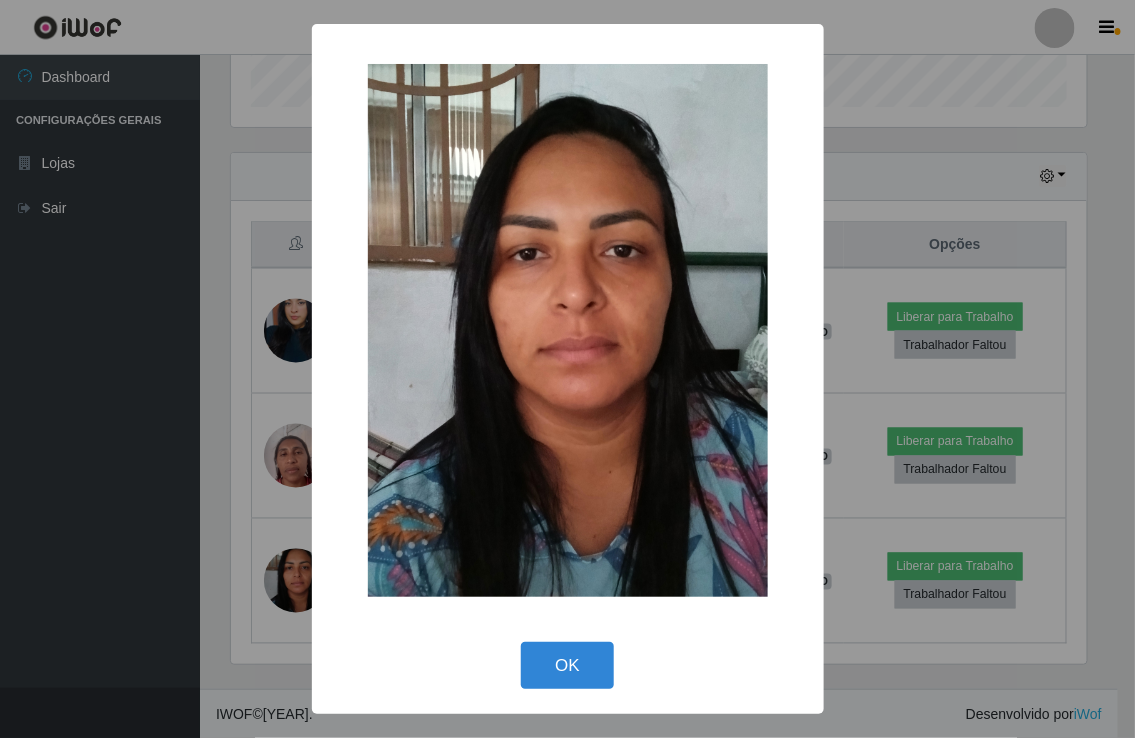 click on "× OK Cancel" at bounding box center (567, 369) 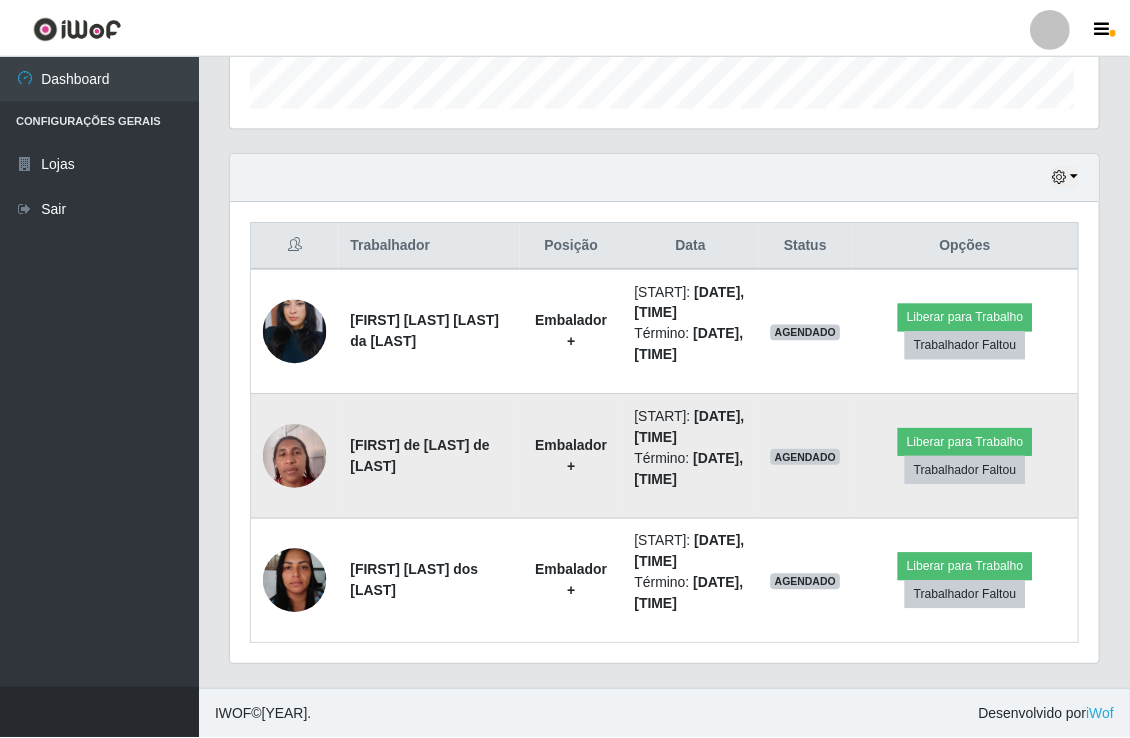 scroll, scrollTop: 999584, scrollLeft: 999132, axis: both 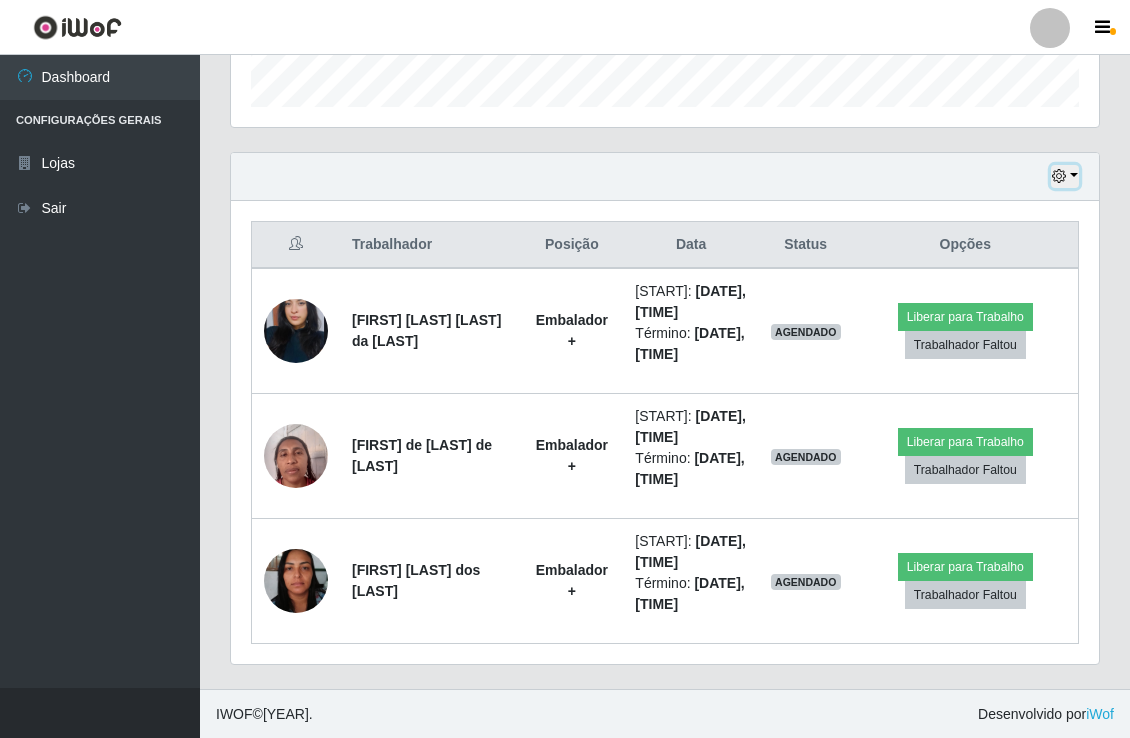 click at bounding box center [1065, 176] 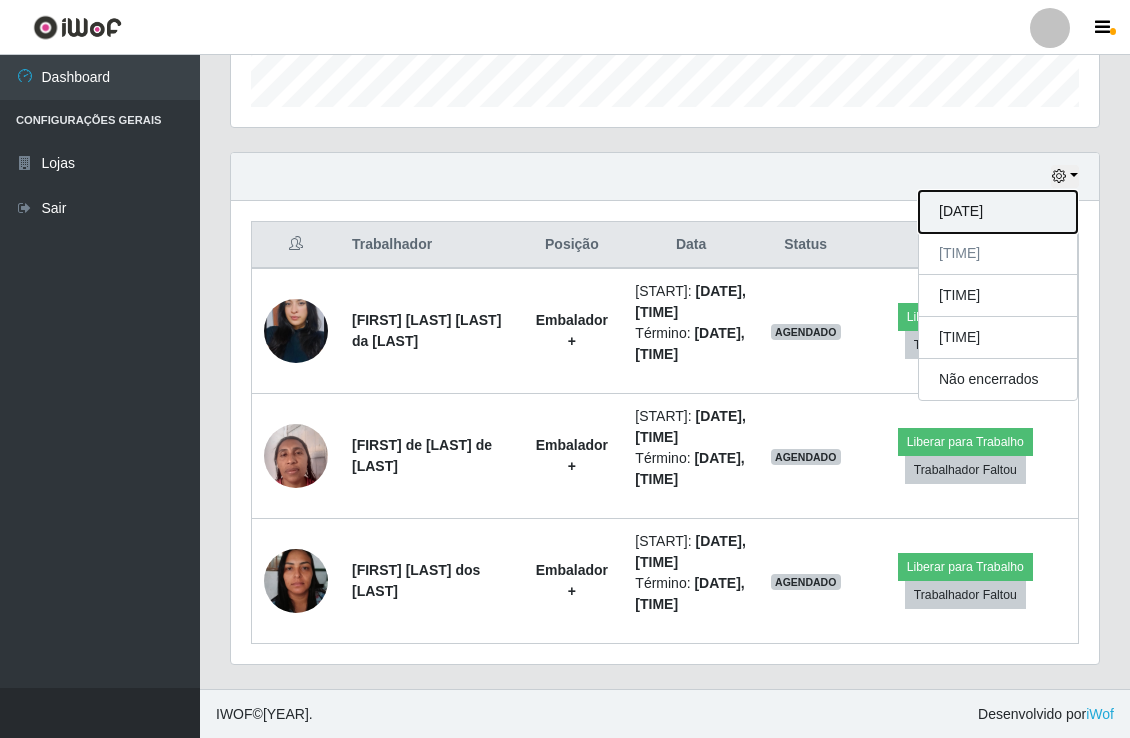 click on "[DATE]" at bounding box center [998, 212] 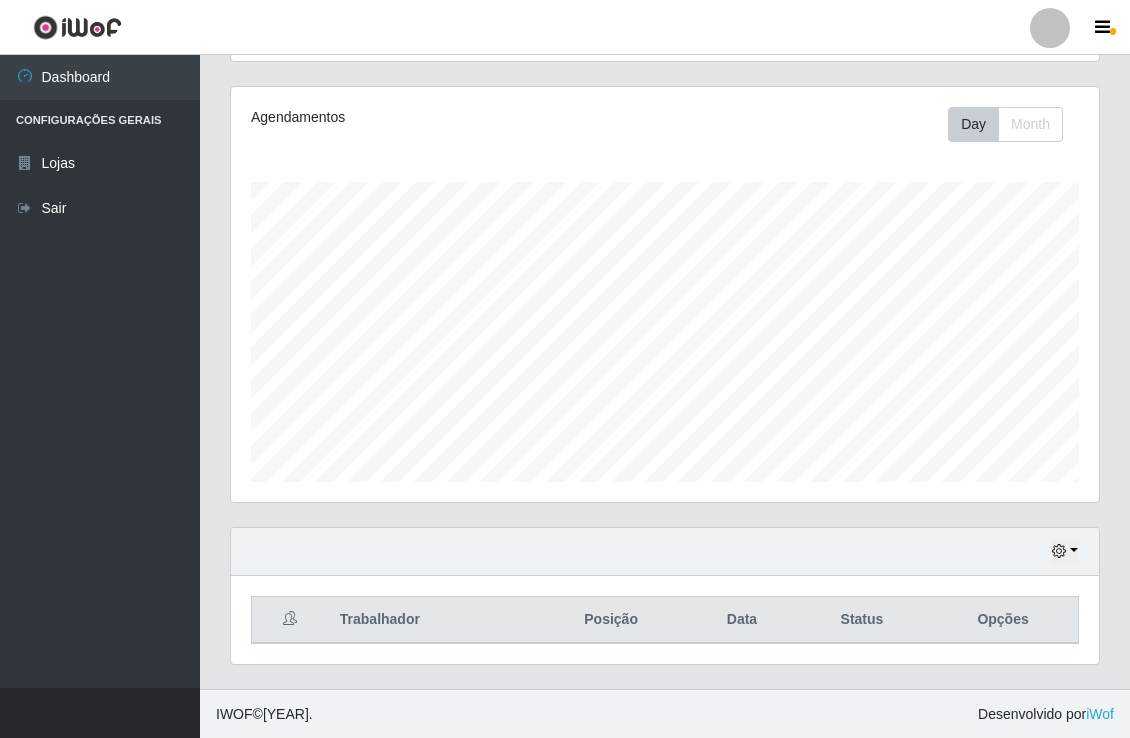 scroll, scrollTop: 0, scrollLeft: 0, axis: both 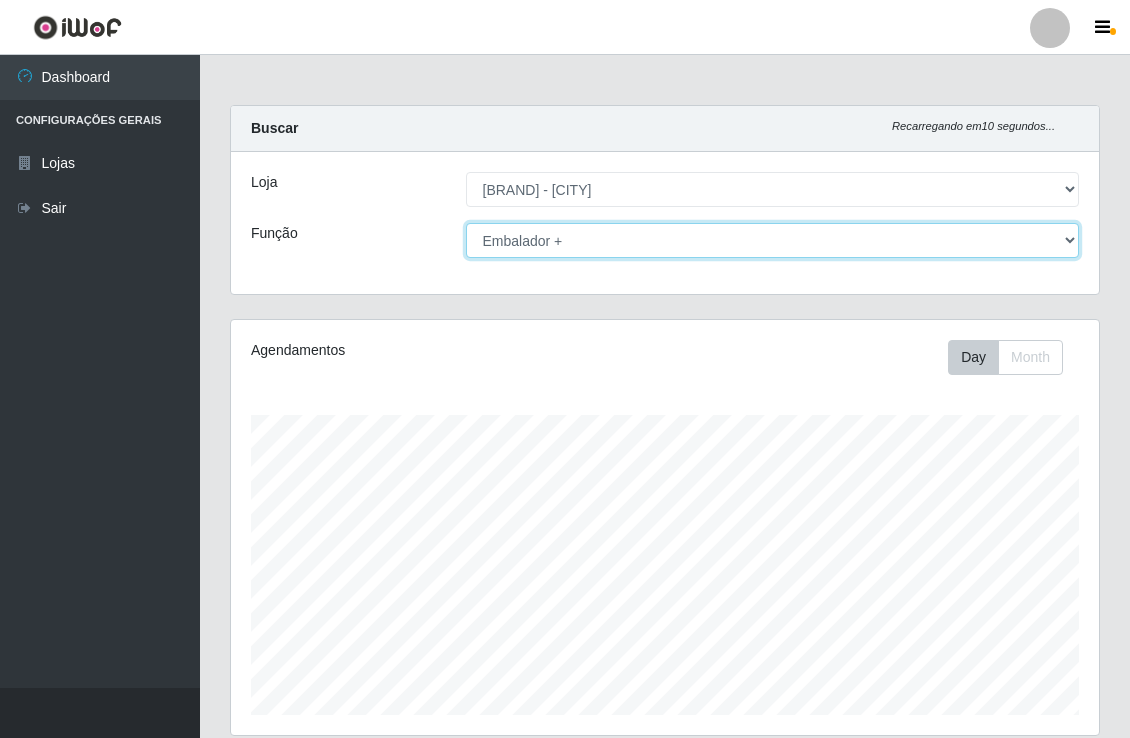 click on "[Selecione...] Embalador Embalador + Embalador ++" at bounding box center [773, 240] 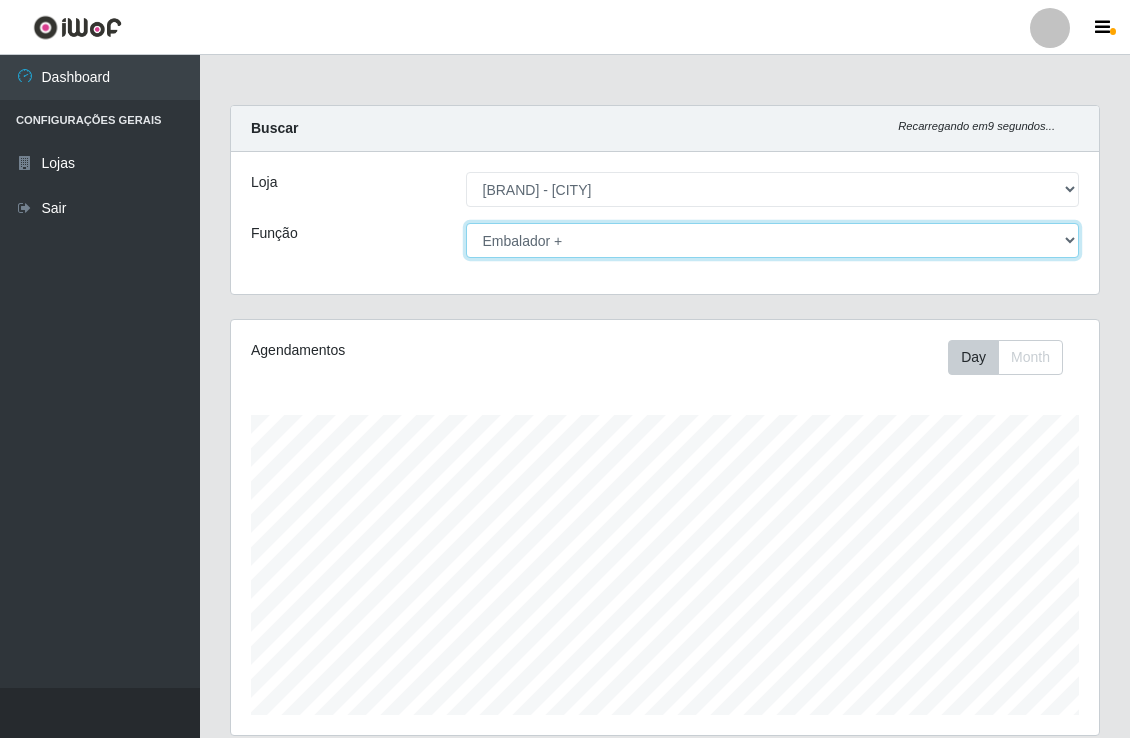 select on "1" 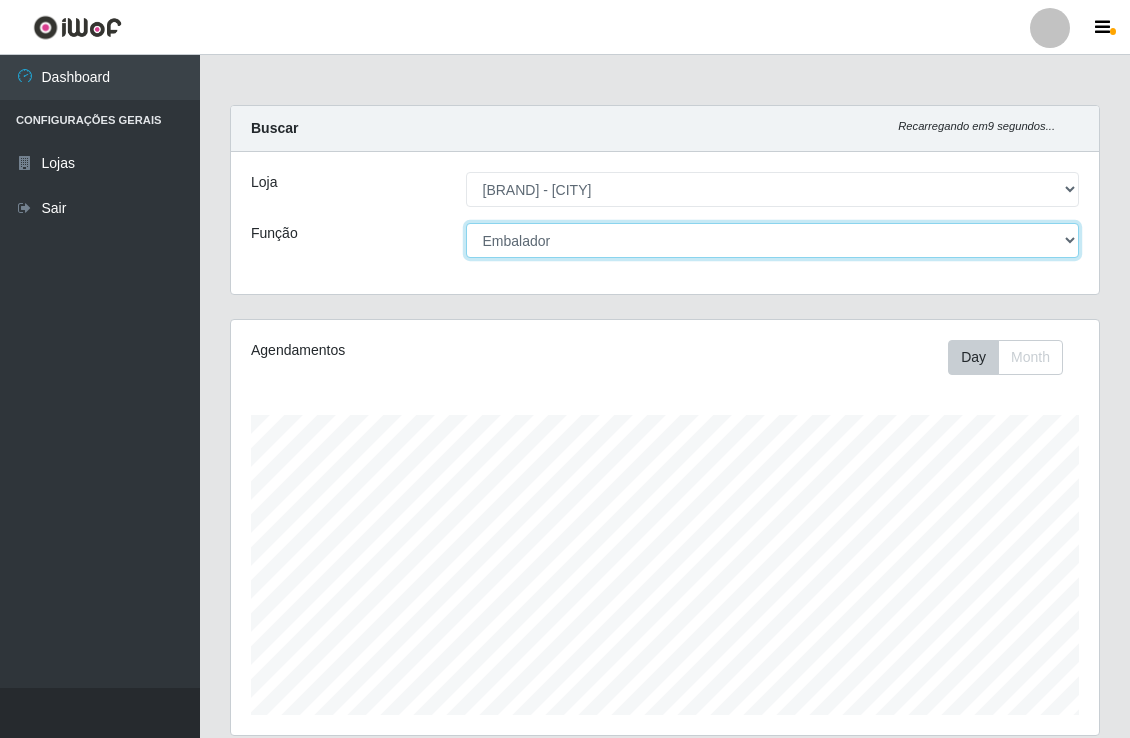 click on "[Selecione...] Embalador Embalador + Embalador ++" at bounding box center [773, 240] 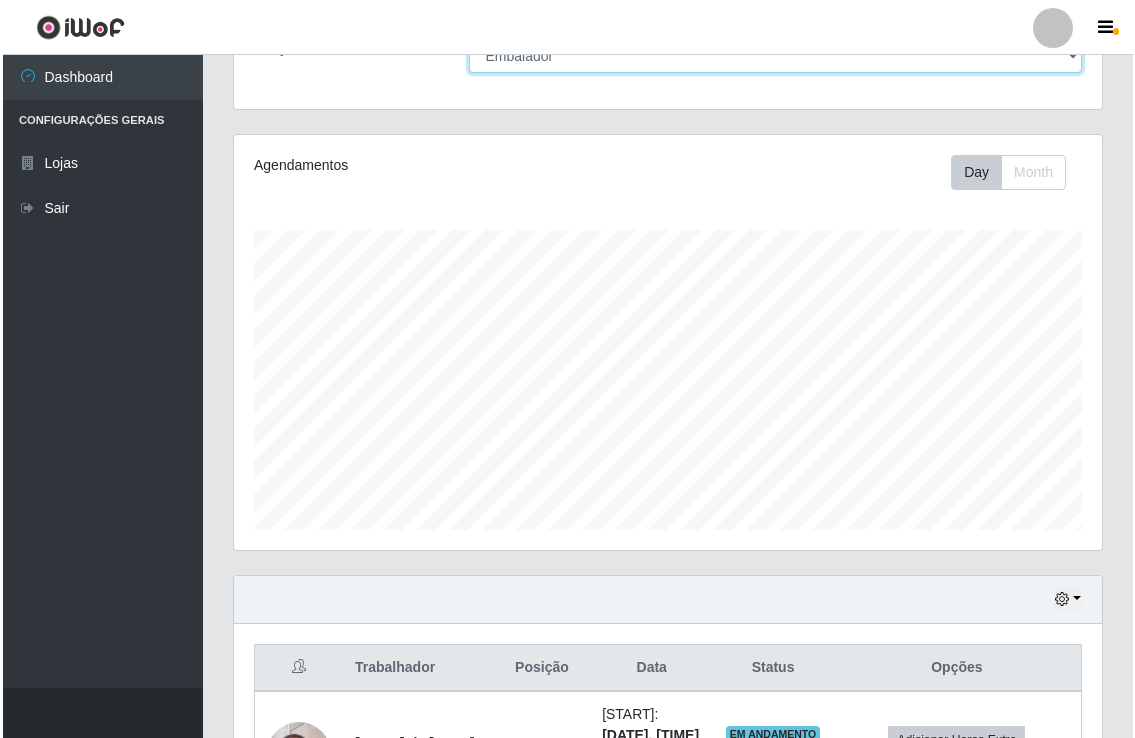 scroll, scrollTop: 483, scrollLeft: 0, axis: vertical 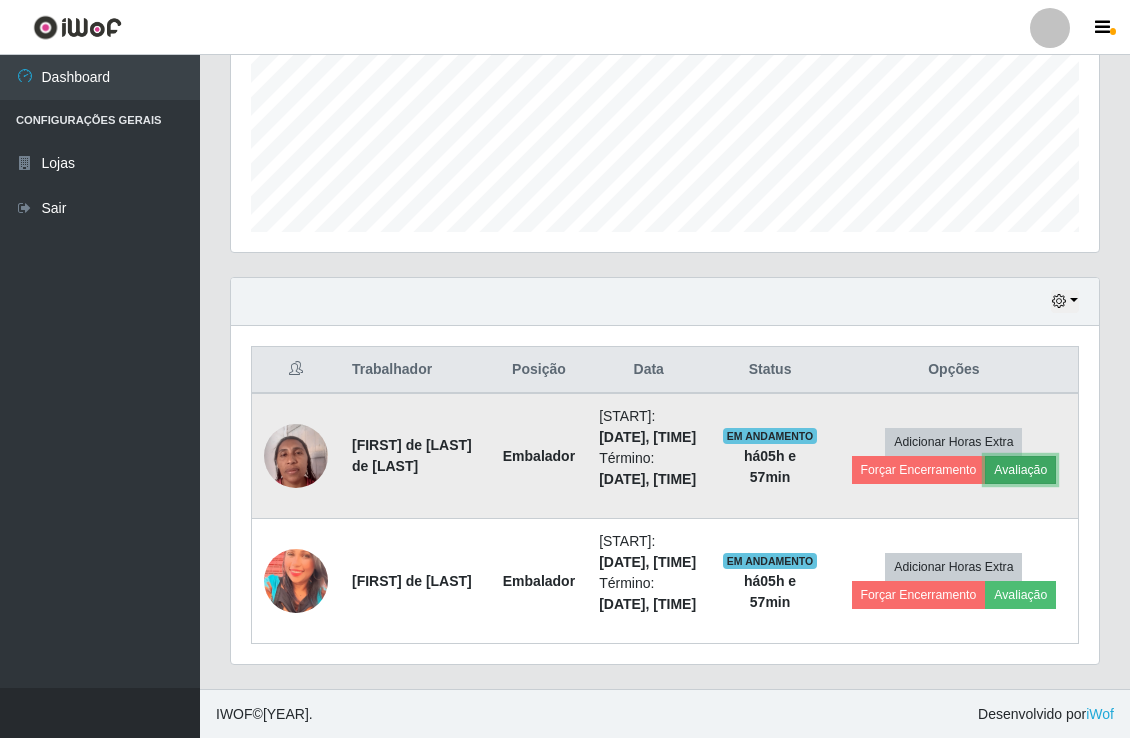click on "Avaliação" at bounding box center [1020, 470] 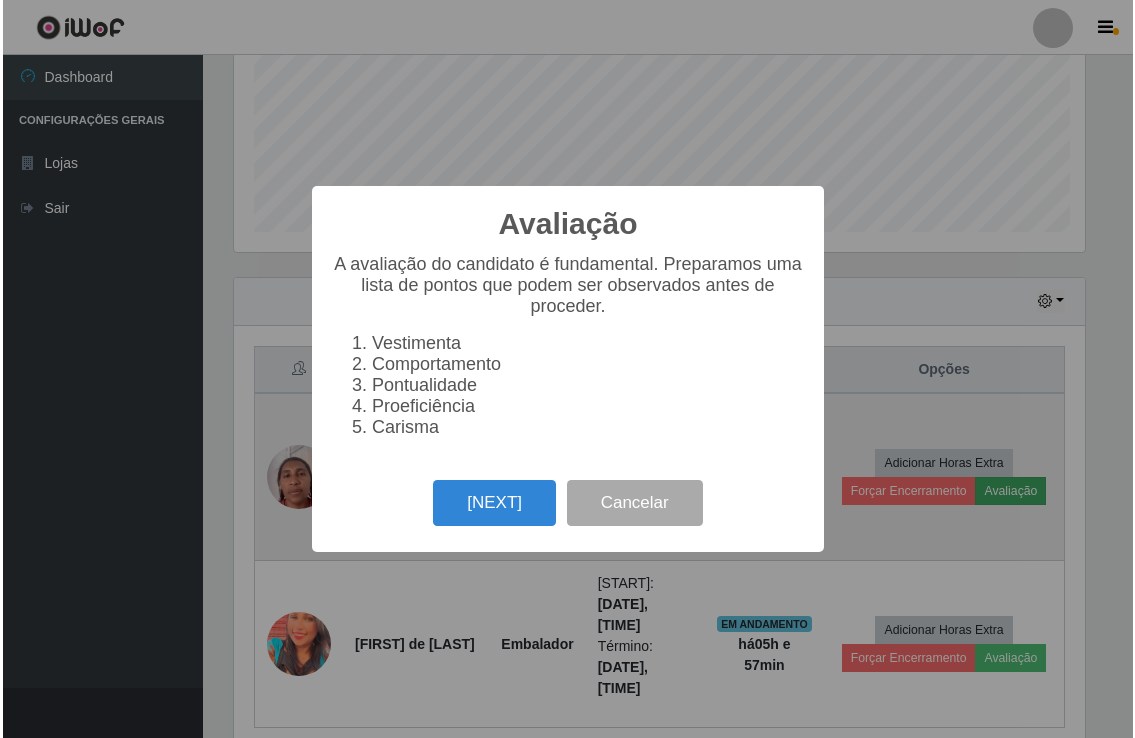 scroll, scrollTop: 999584, scrollLeft: 999143, axis: both 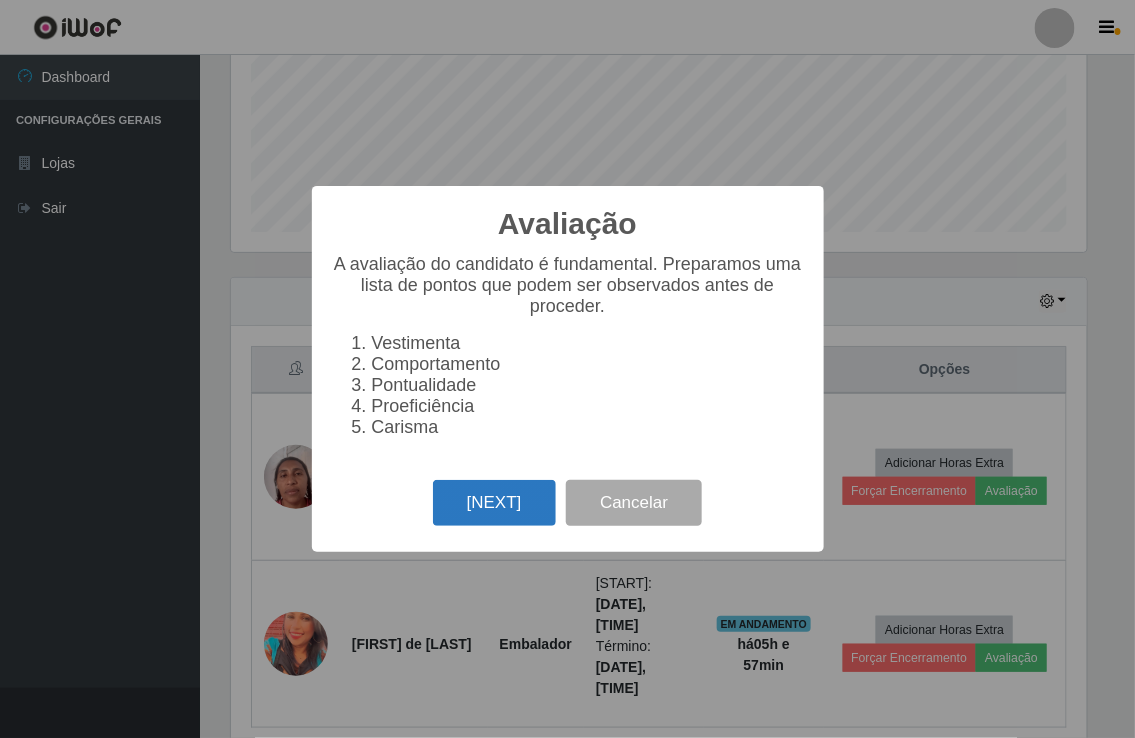 click on "[NEXT]" at bounding box center (494, 503) 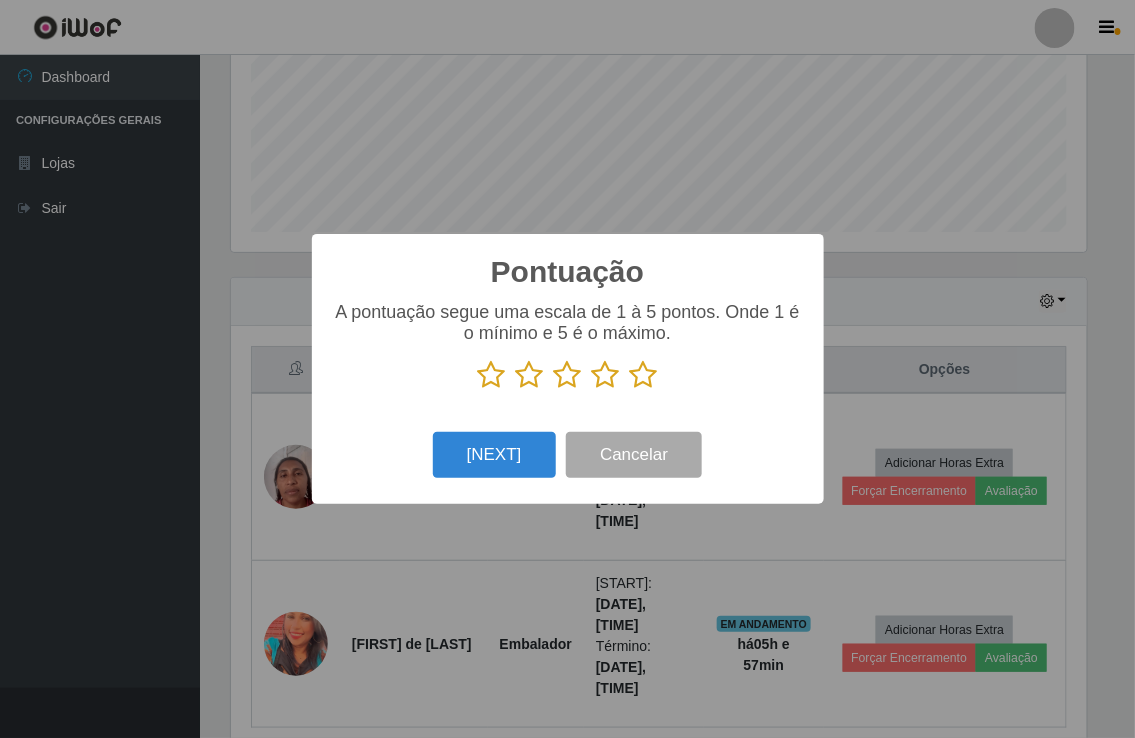 scroll, scrollTop: 999584, scrollLeft: 999143, axis: both 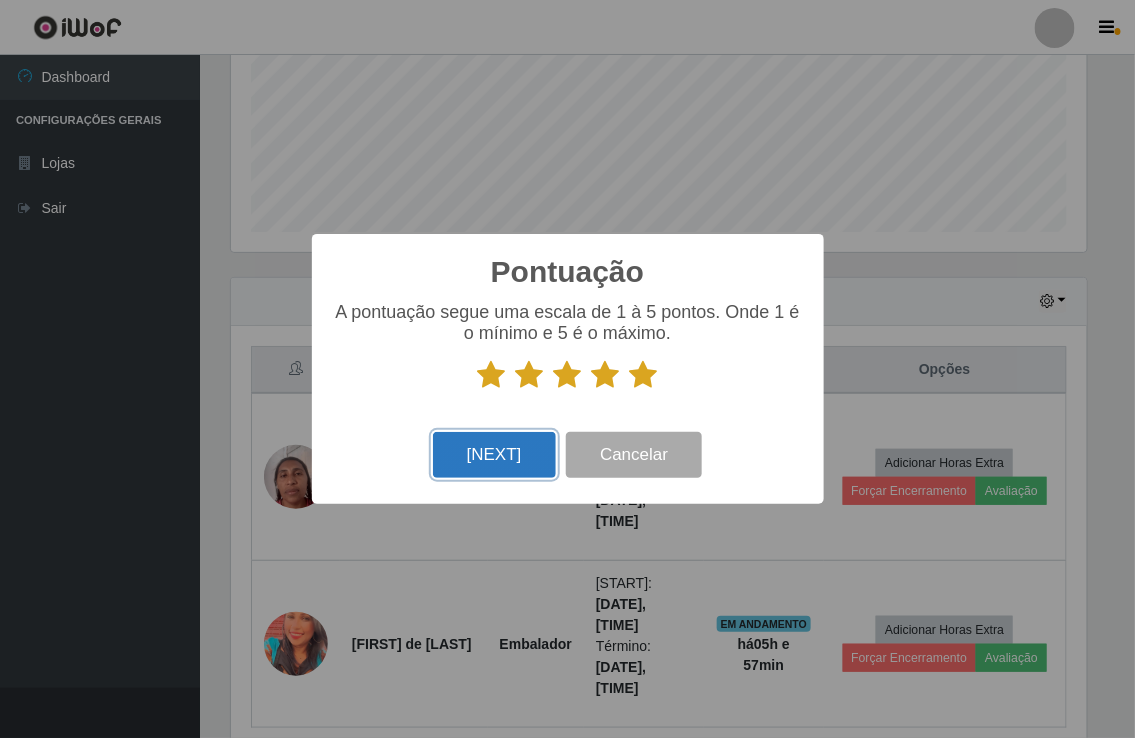 click on "[NEXT]" at bounding box center (494, 455) 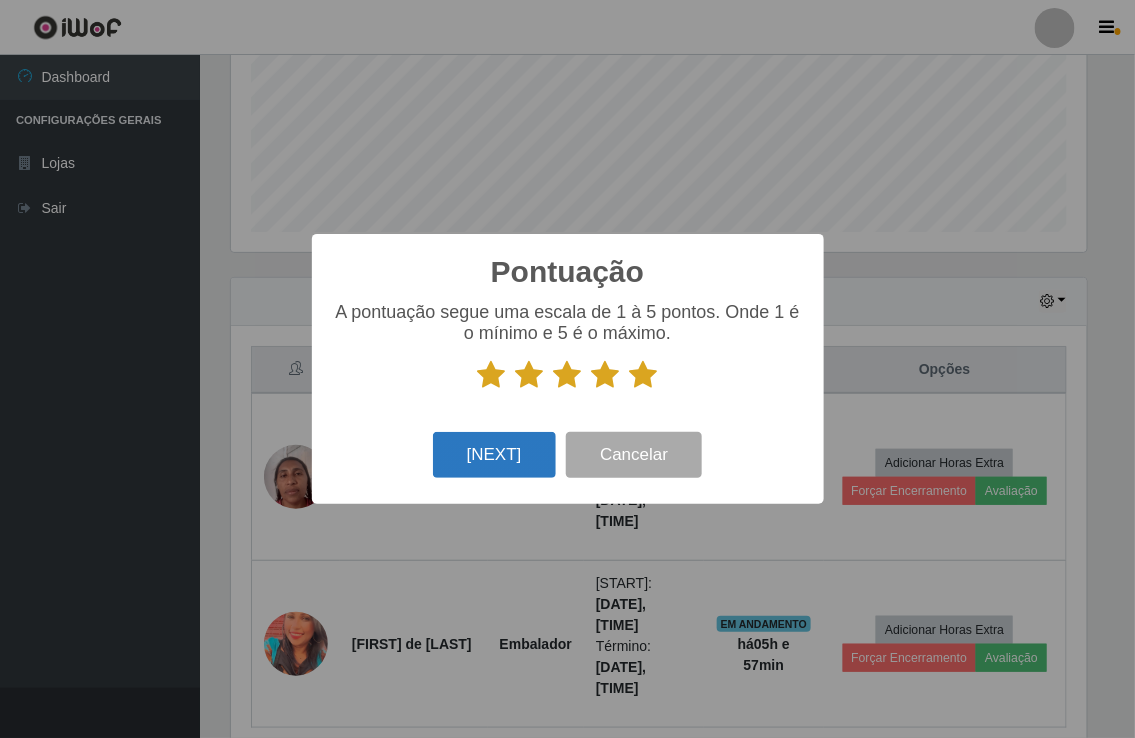 scroll, scrollTop: 999584, scrollLeft: 999143, axis: both 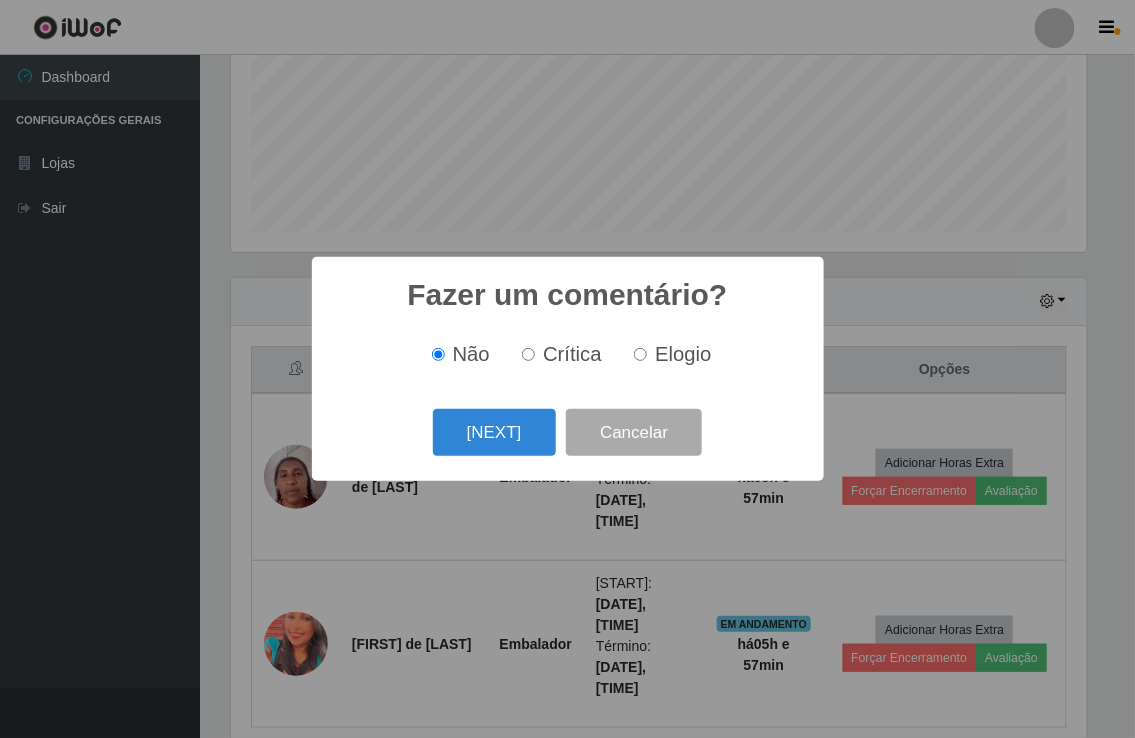 click on "Elogio" at bounding box center [640, 354] 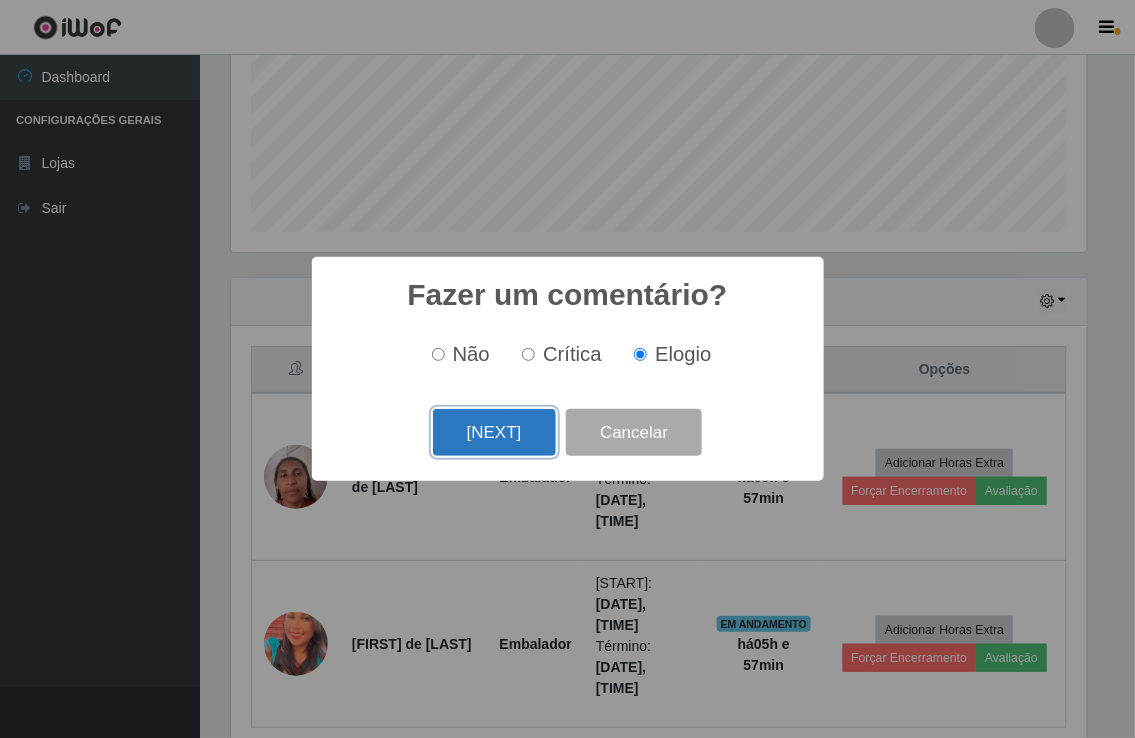 click on "[NEXT]" at bounding box center [494, 432] 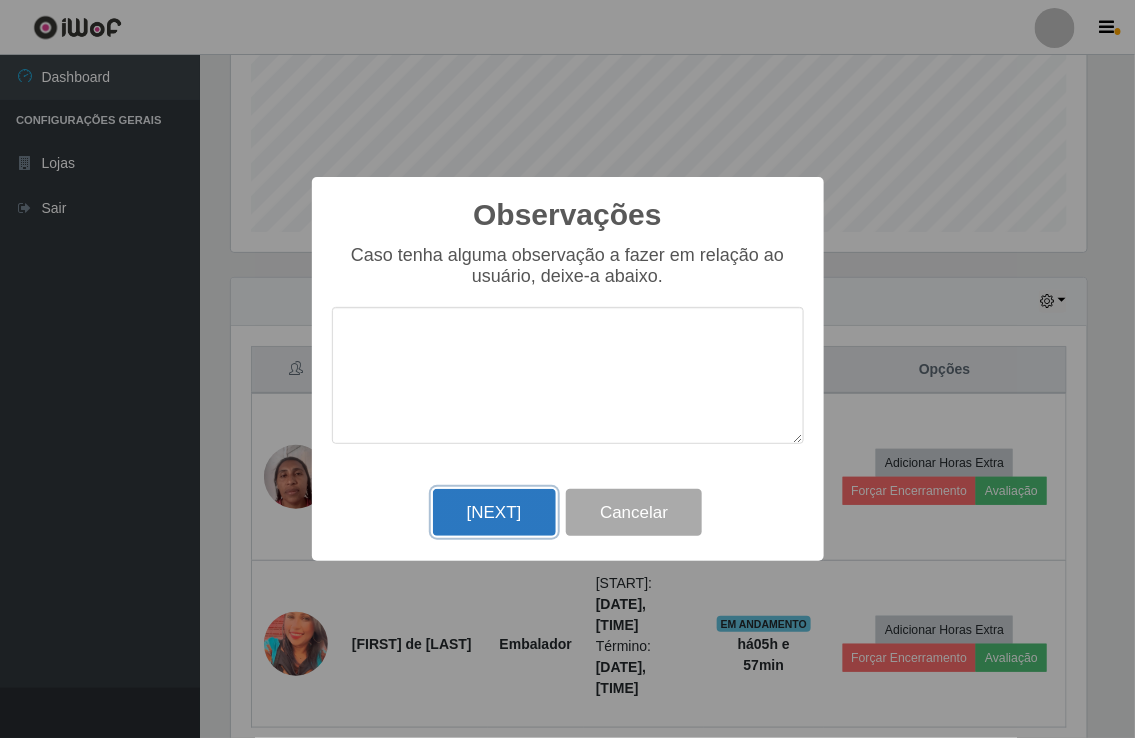 click on "[NEXT]" at bounding box center [494, 512] 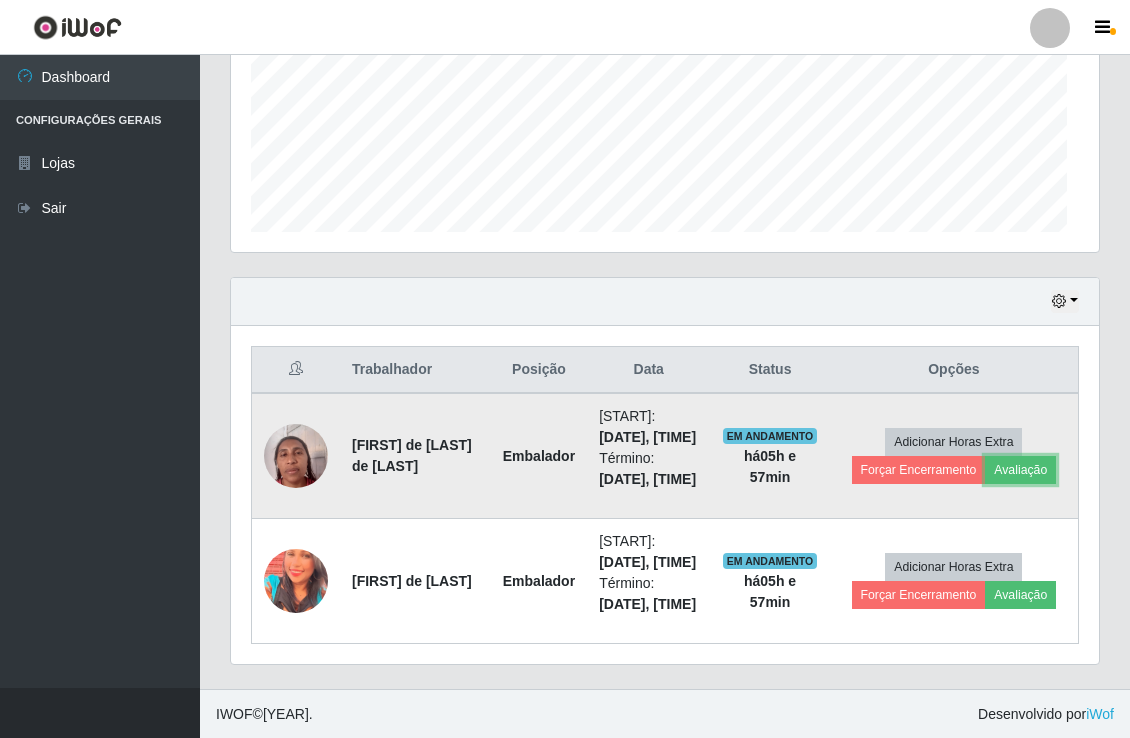scroll, scrollTop: 999584, scrollLeft: 999132, axis: both 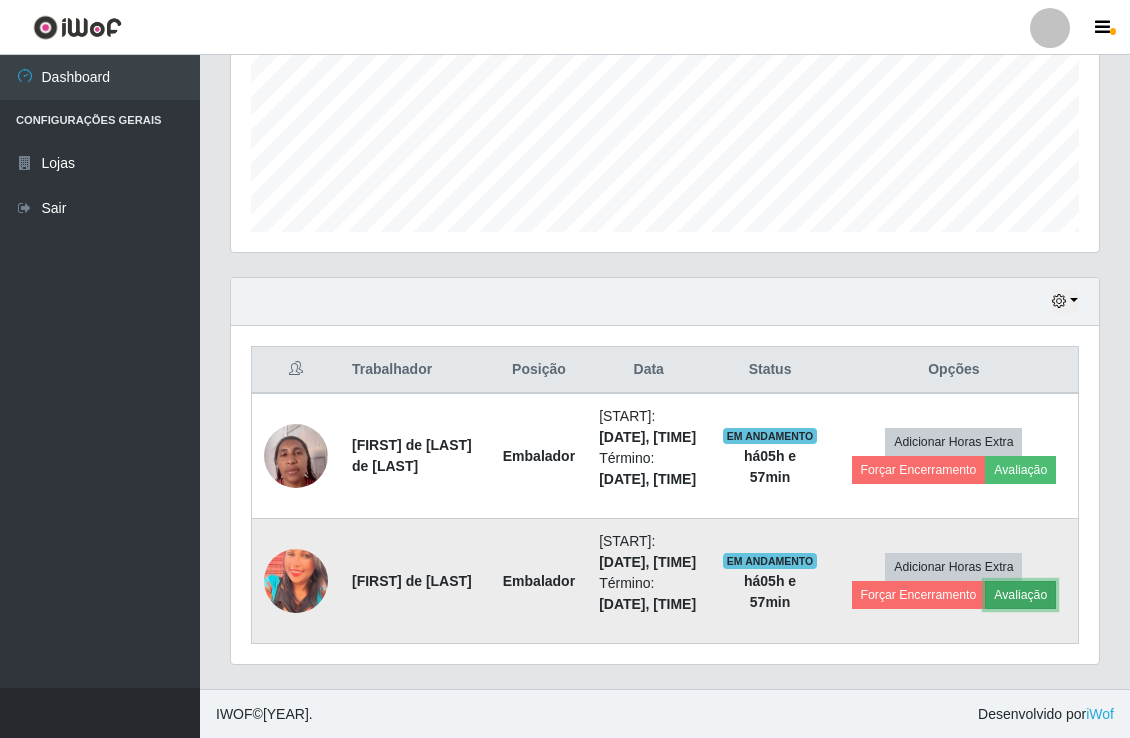 click on "Avaliação" at bounding box center [1020, 595] 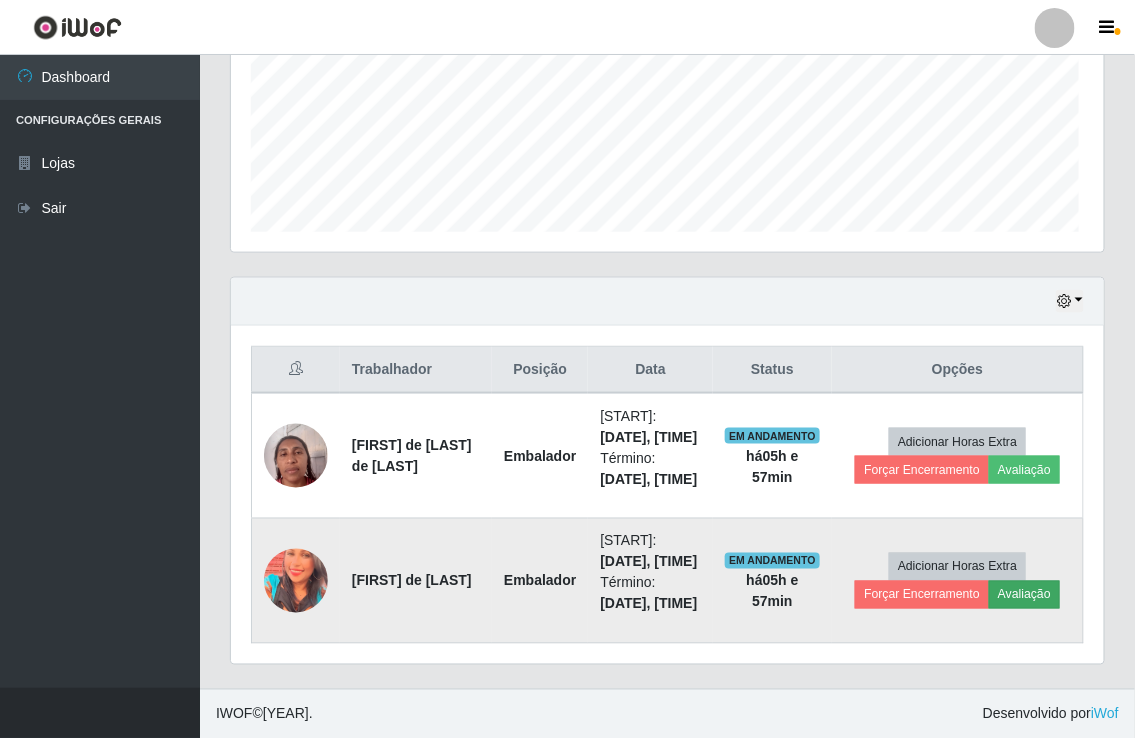 scroll, scrollTop: 999584, scrollLeft: 999143, axis: both 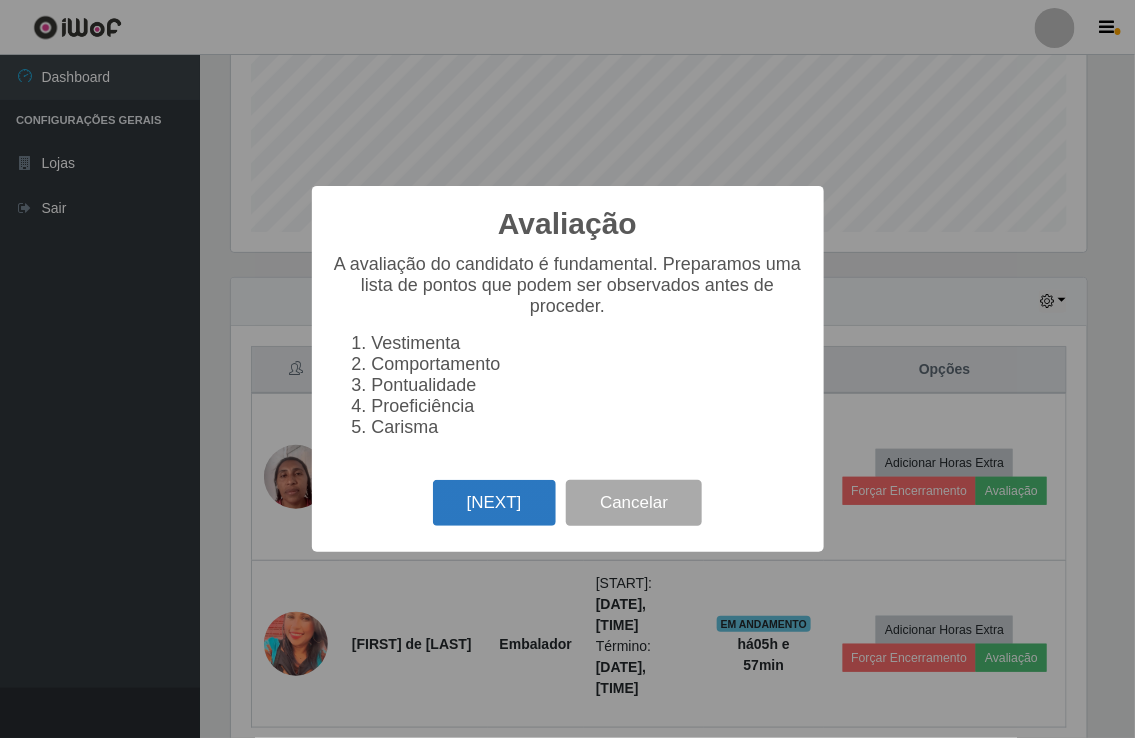 click on "[NEXT]" at bounding box center (494, 503) 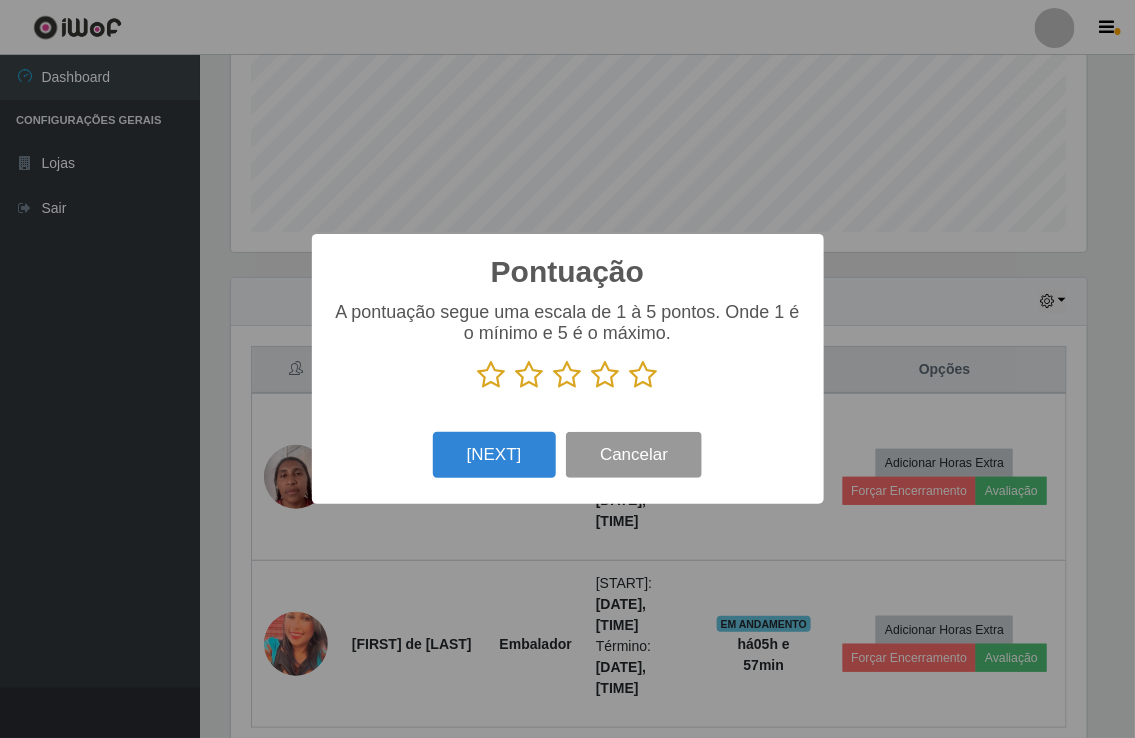 scroll, scrollTop: 999584, scrollLeft: 999143, axis: both 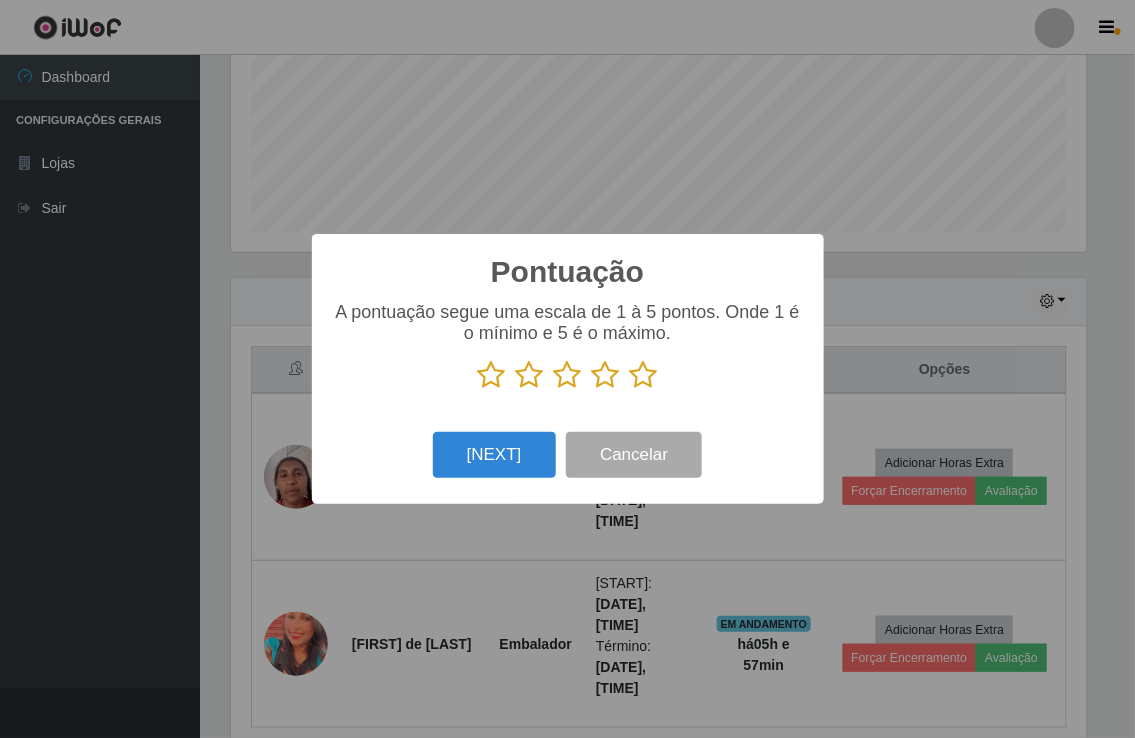 click at bounding box center (644, 375) 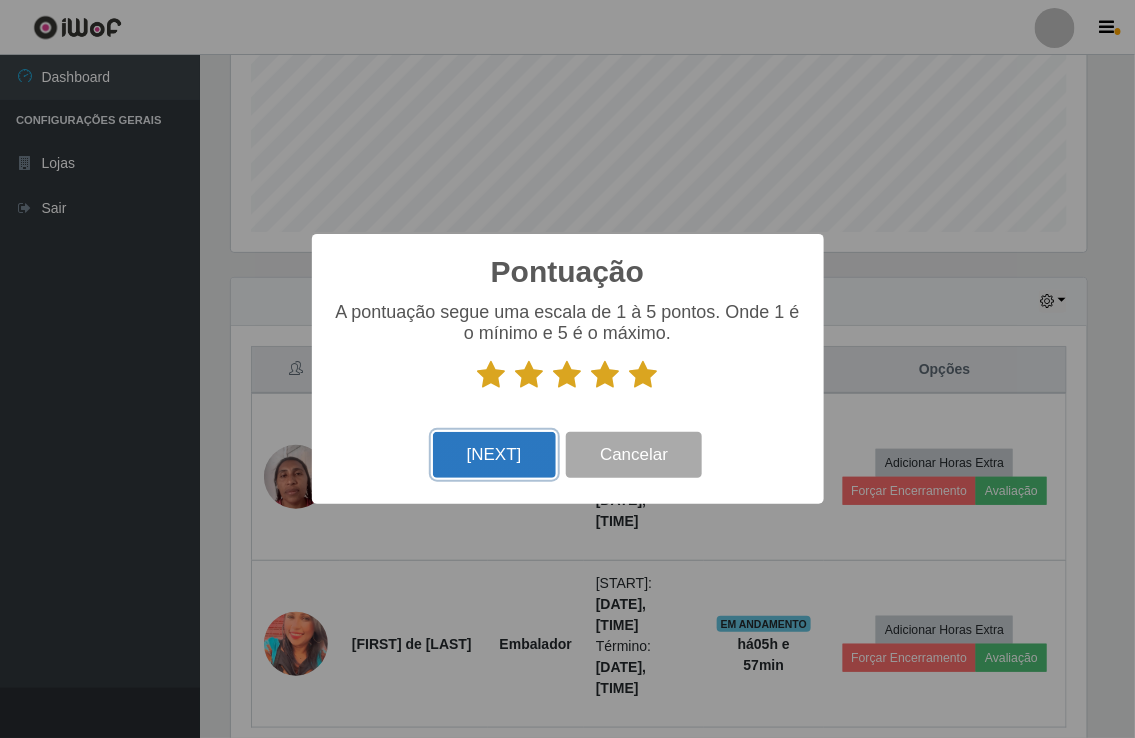 click on "[NEXT]" at bounding box center (494, 455) 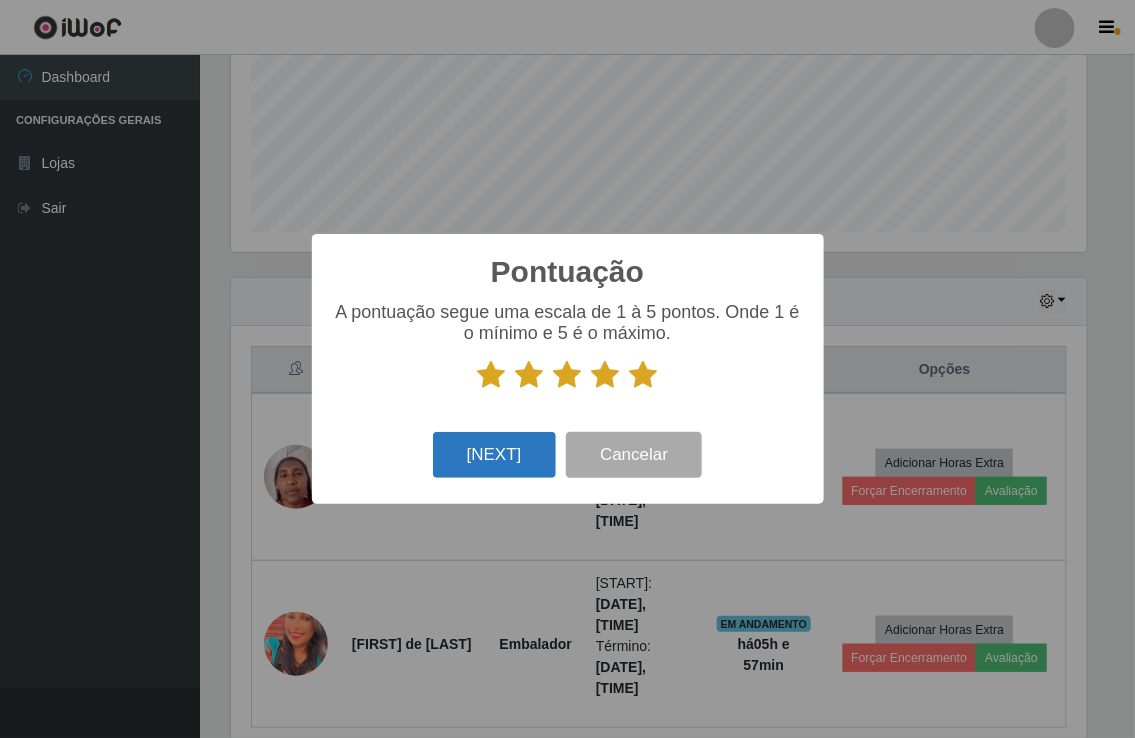 scroll, scrollTop: 999584, scrollLeft: 999143, axis: both 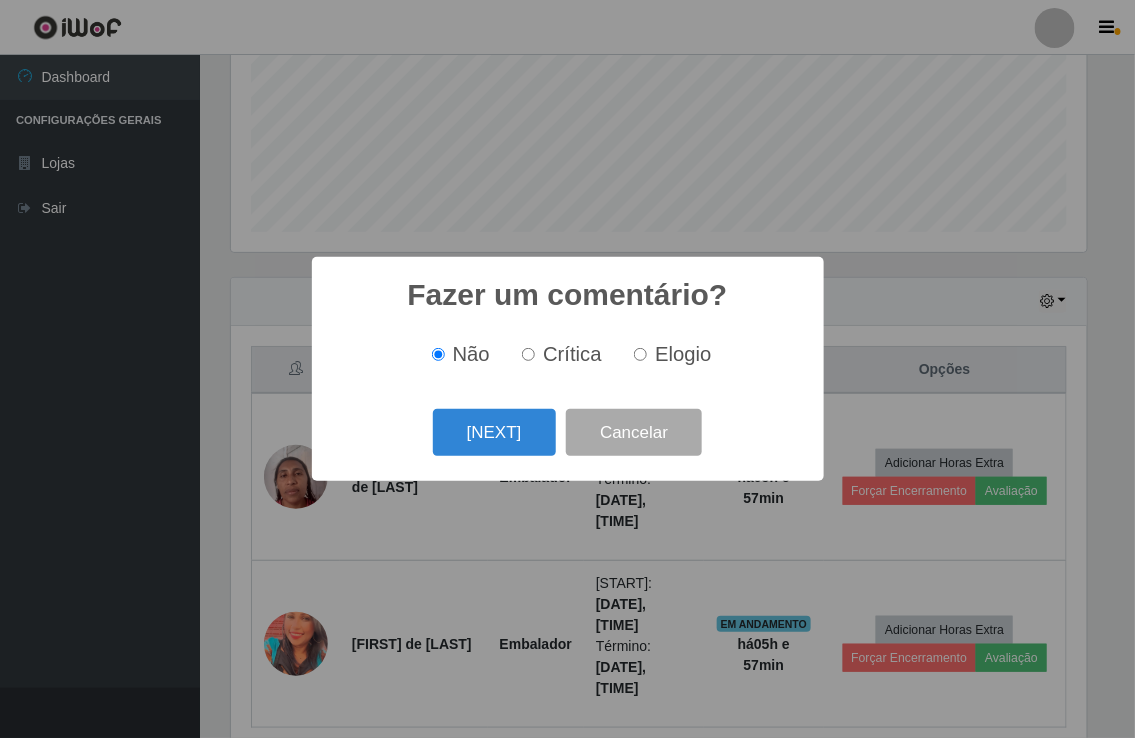 click on "Elogio" at bounding box center [640, 354] 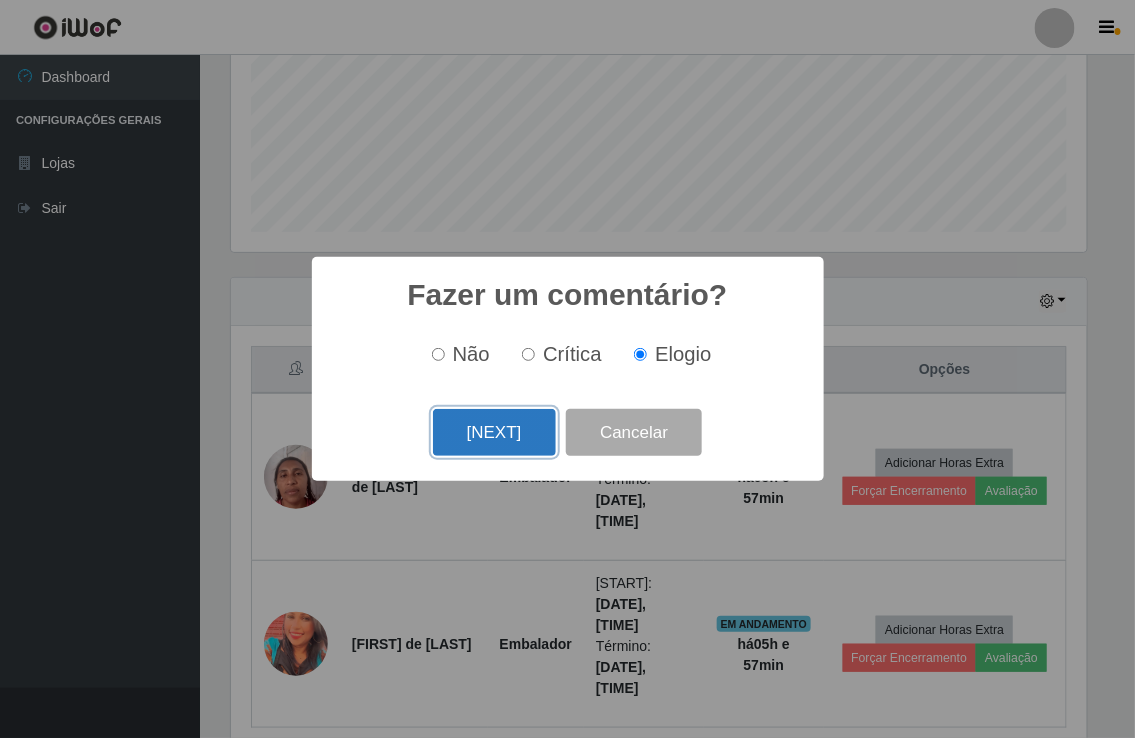 click on "[NEXT]" at bounding box center (494, 432) 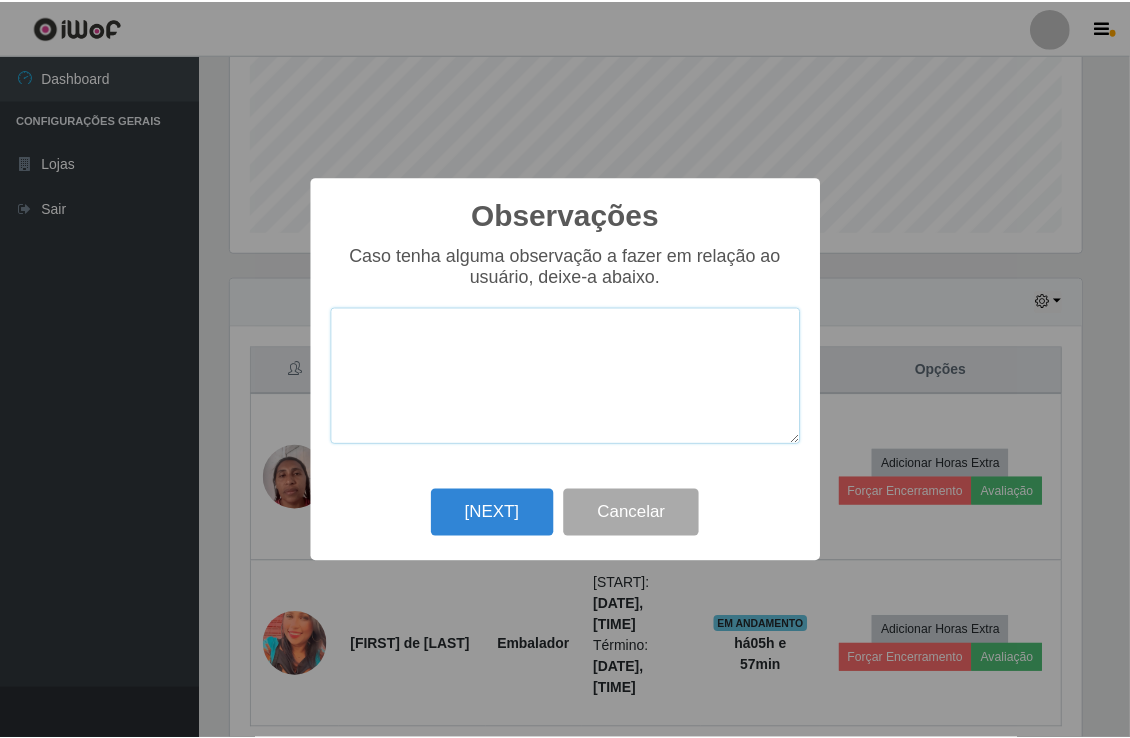 scroll, scrollTop: 999584, scrollLeft: 999143, axis: both 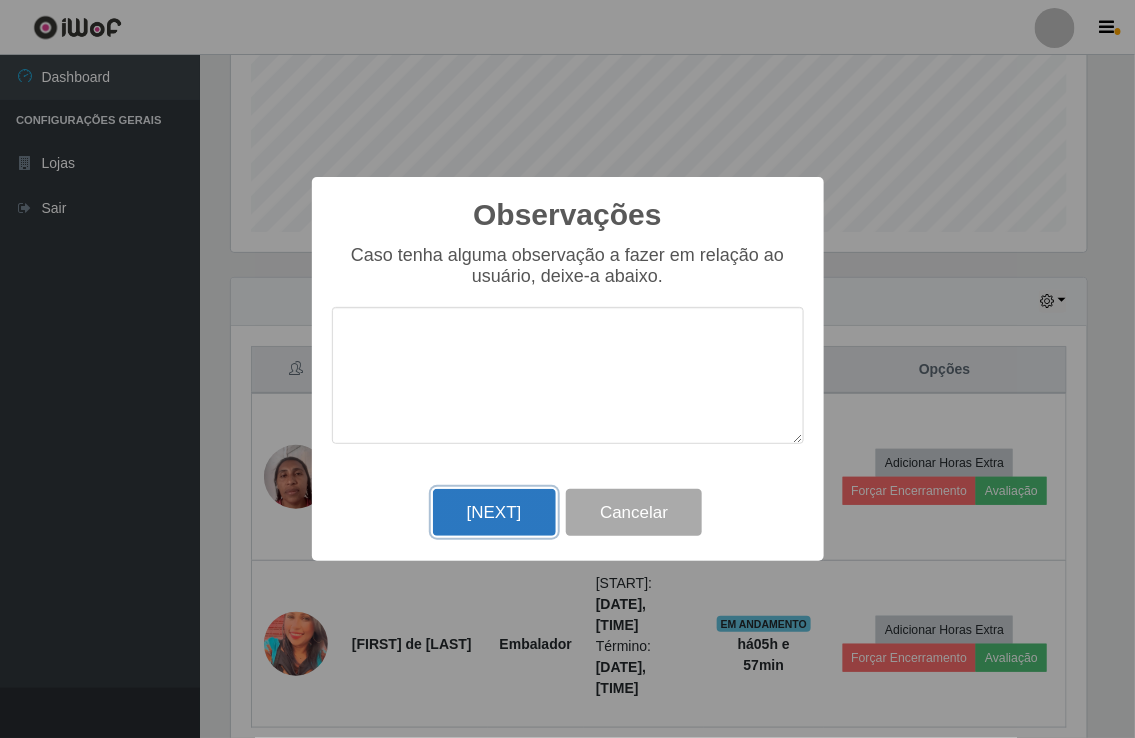 click on "[NEXT]" at bounding box center (494, 512) 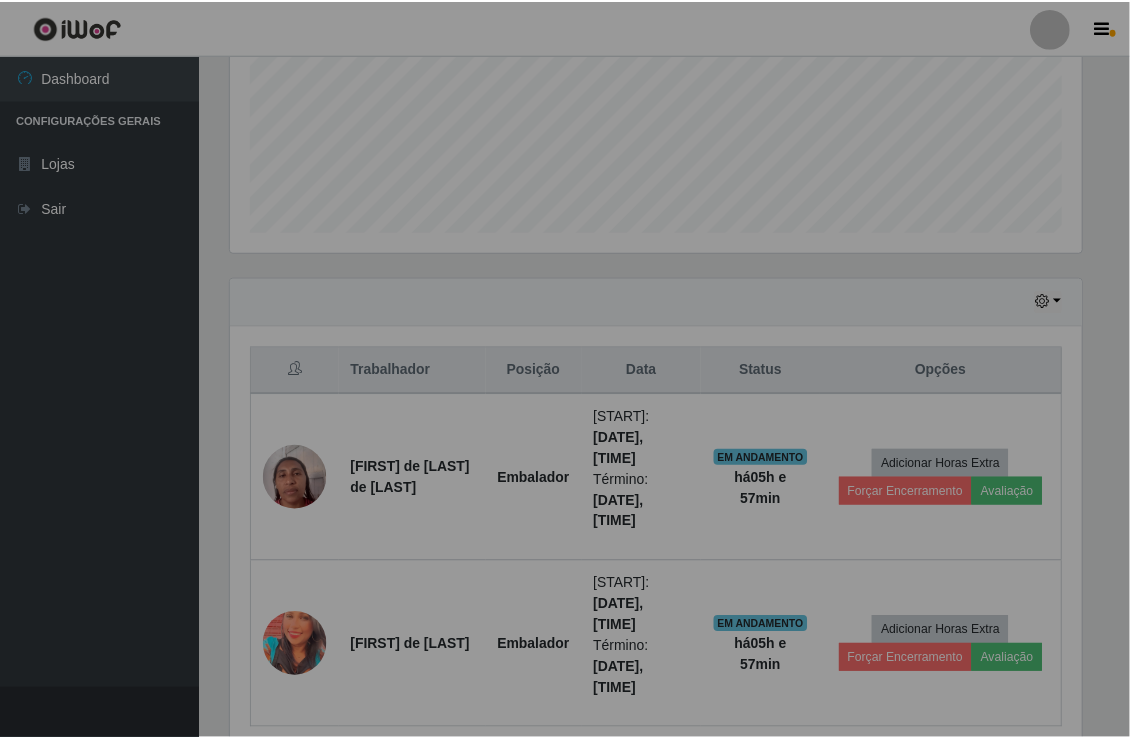 scroll, scrollTop: 999584, scrollLeft: 999132, axis: both 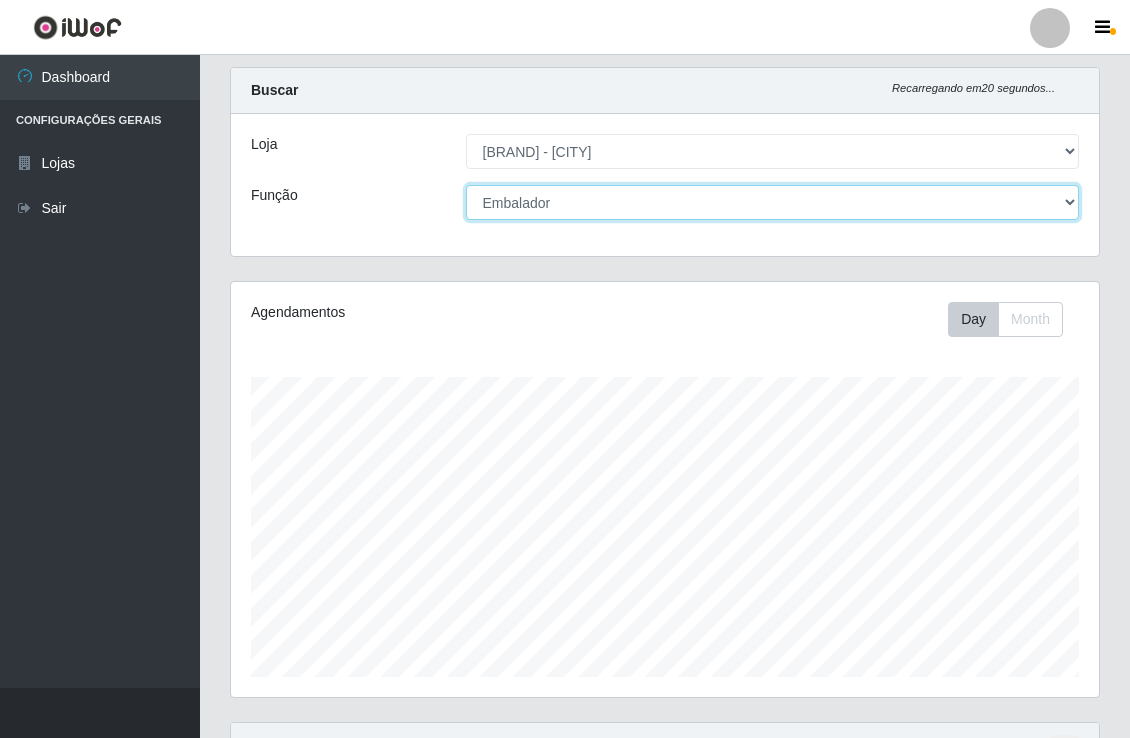 click on "[Selecione...] Embalador Embalador + Embalador ++" at bounding box center [773, 202] 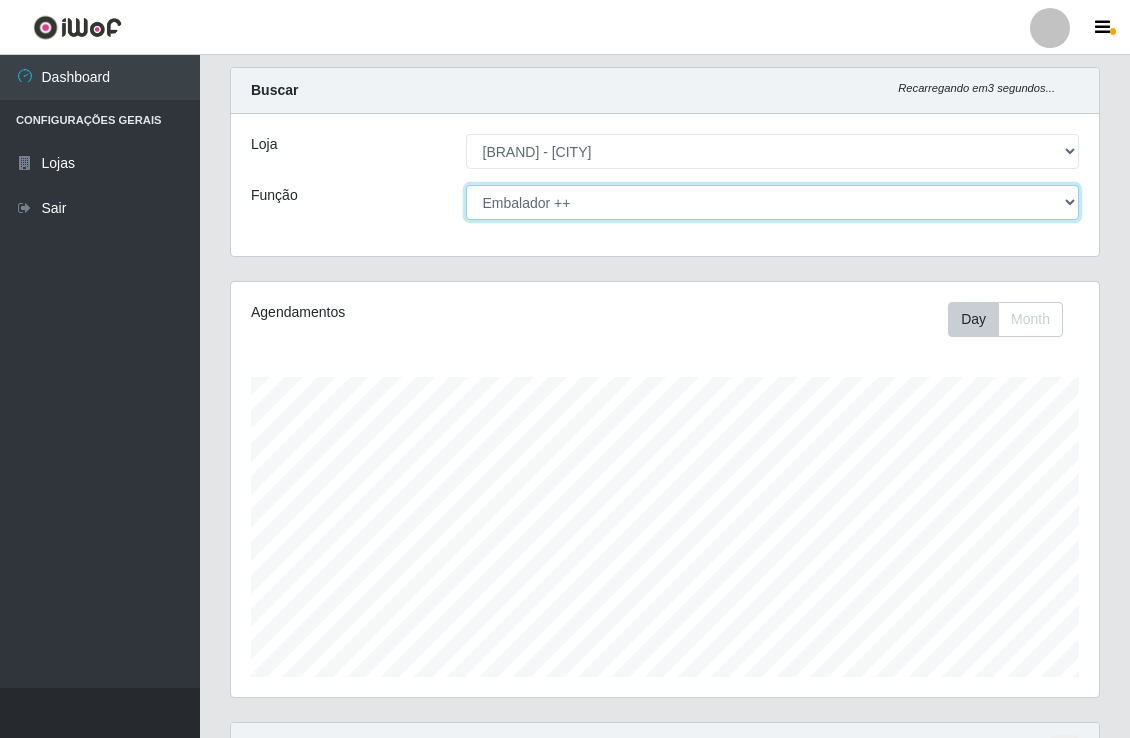 click on "[Selecione...] Embalador Embalador + Embalador ++" at bounding box center (773, 202) 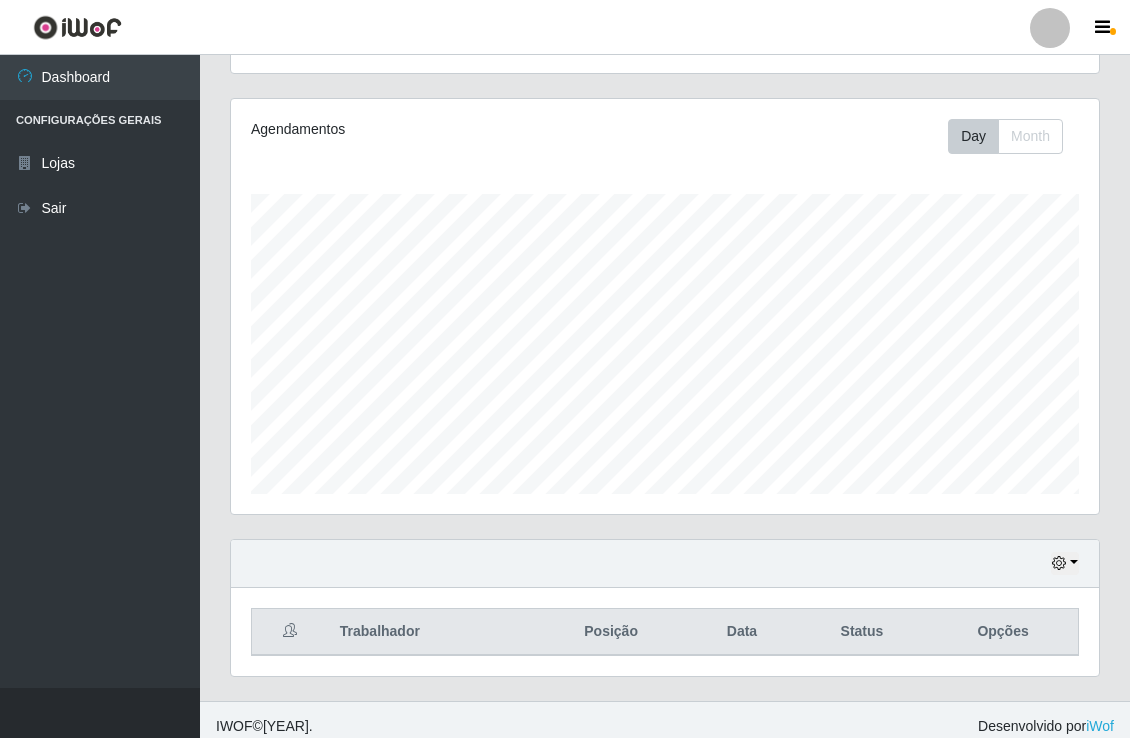 scroll, scrollTop: 233, scrollLeft: 0, axis: vertical 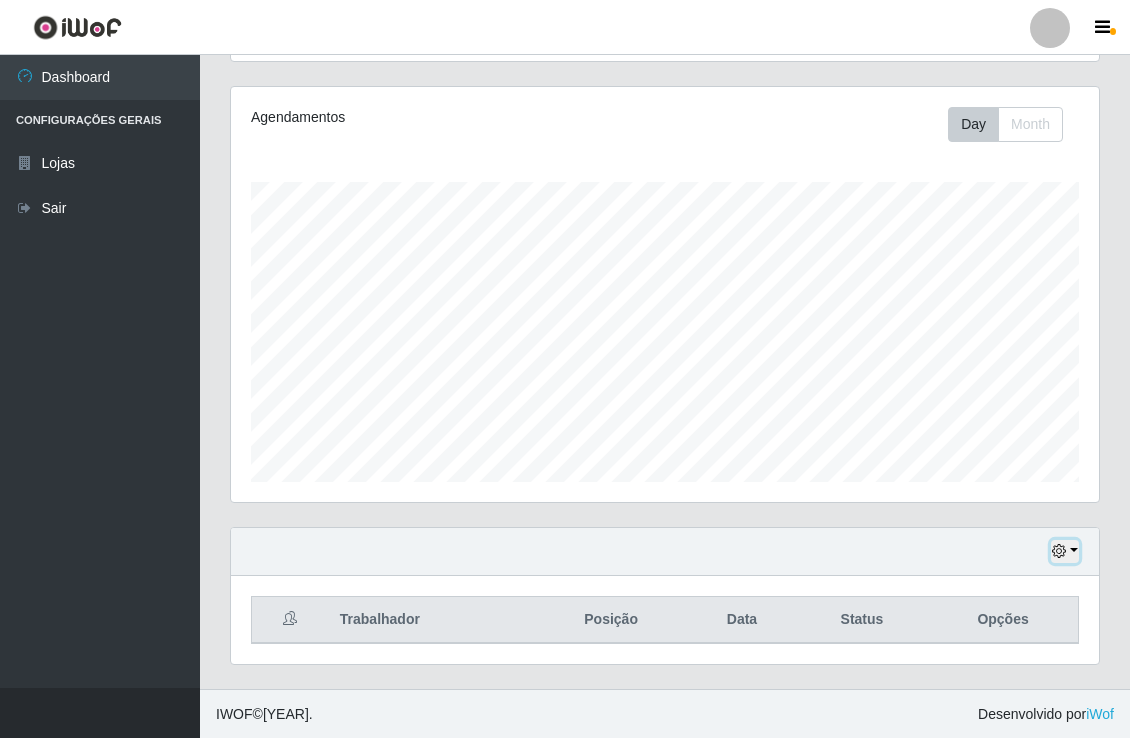 click at bounding box center [1065, 551] 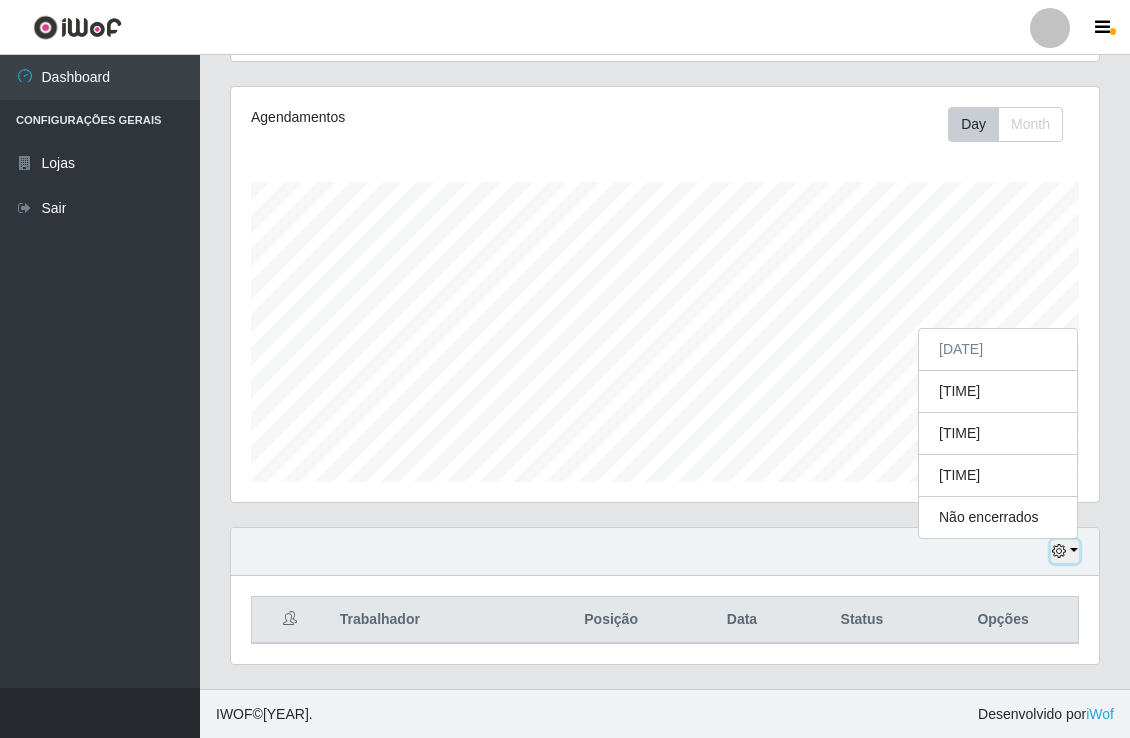 scroll, scrollTop: 414, scrollLeft: 867, axis: both 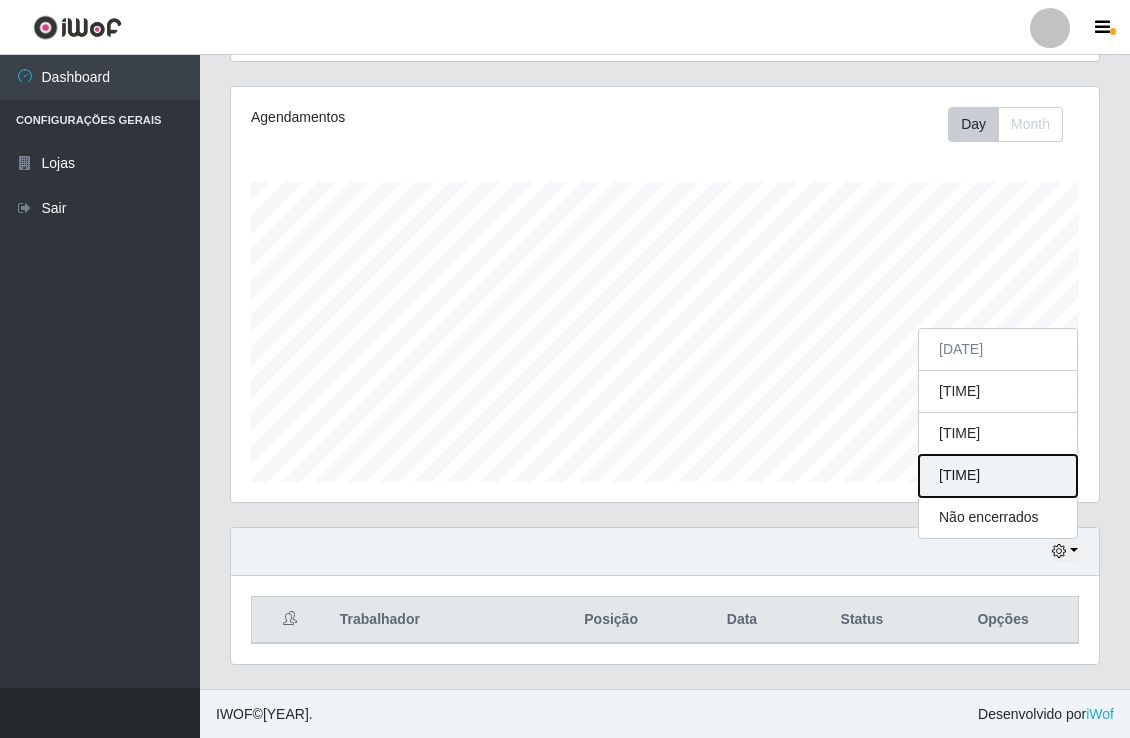 click on "[TIME]" at bounding box center (998, 476) 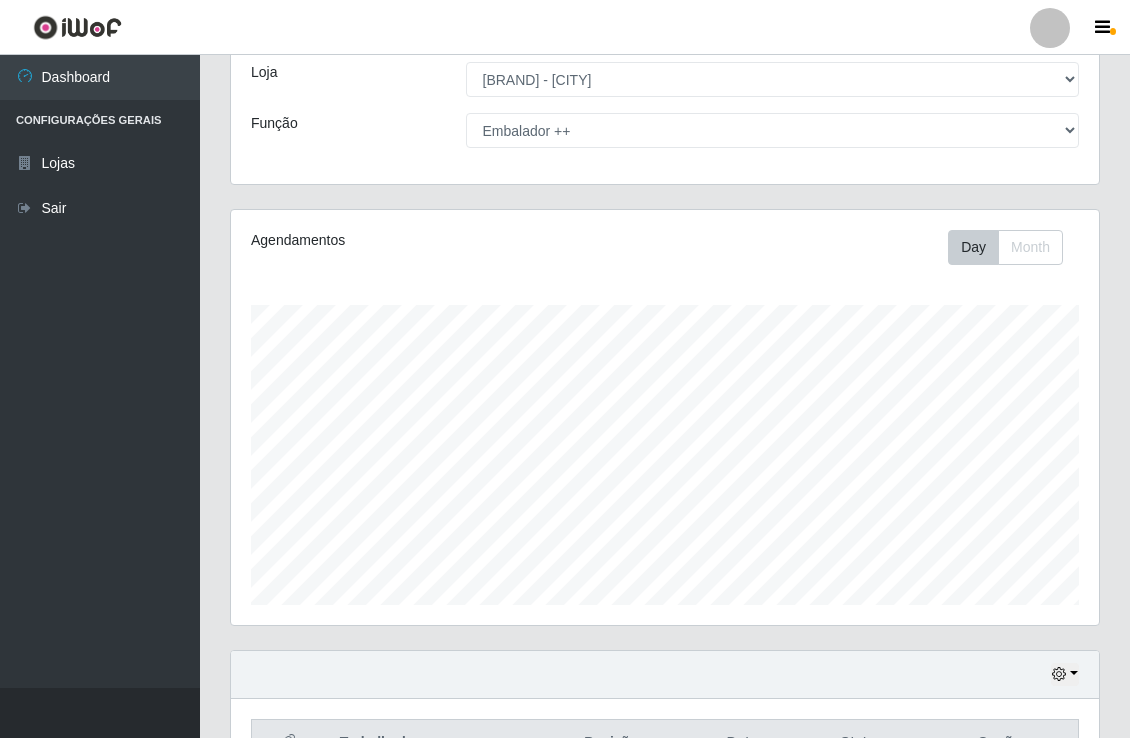 scroll, scrollTop: 0, scrollLeft: 0, axis: both 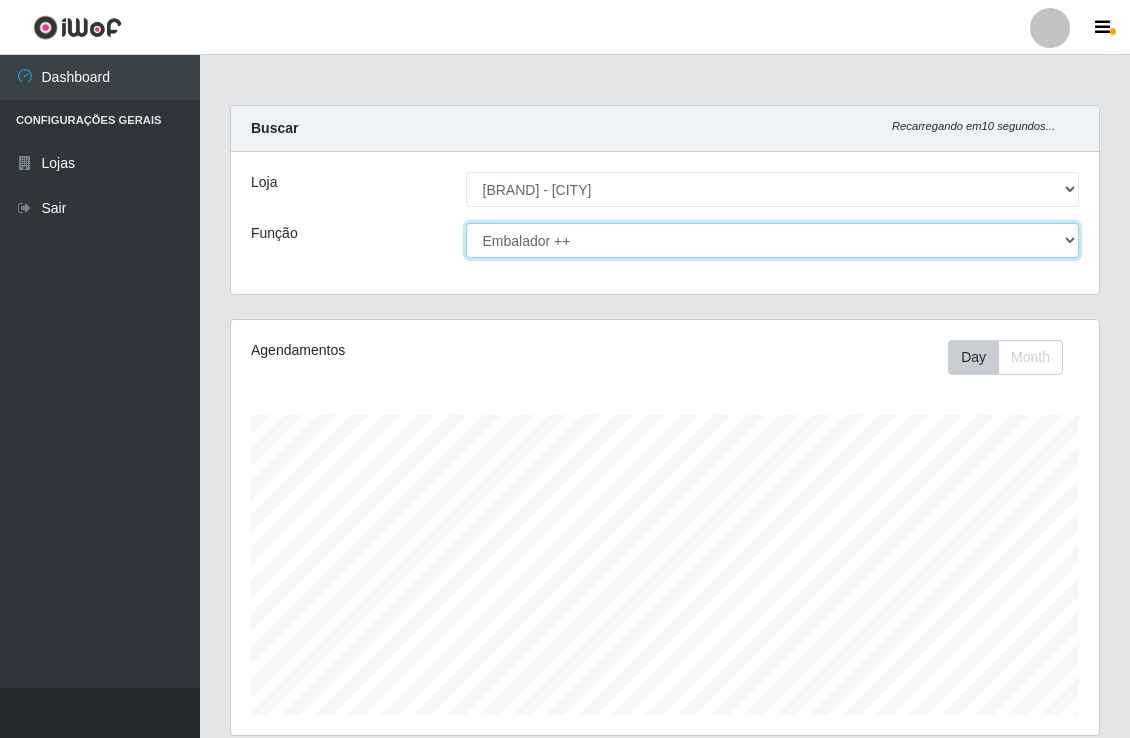 click on "[Selecione...] Embalador Embalador + Embalador ++" at bounding box center (773, 240) 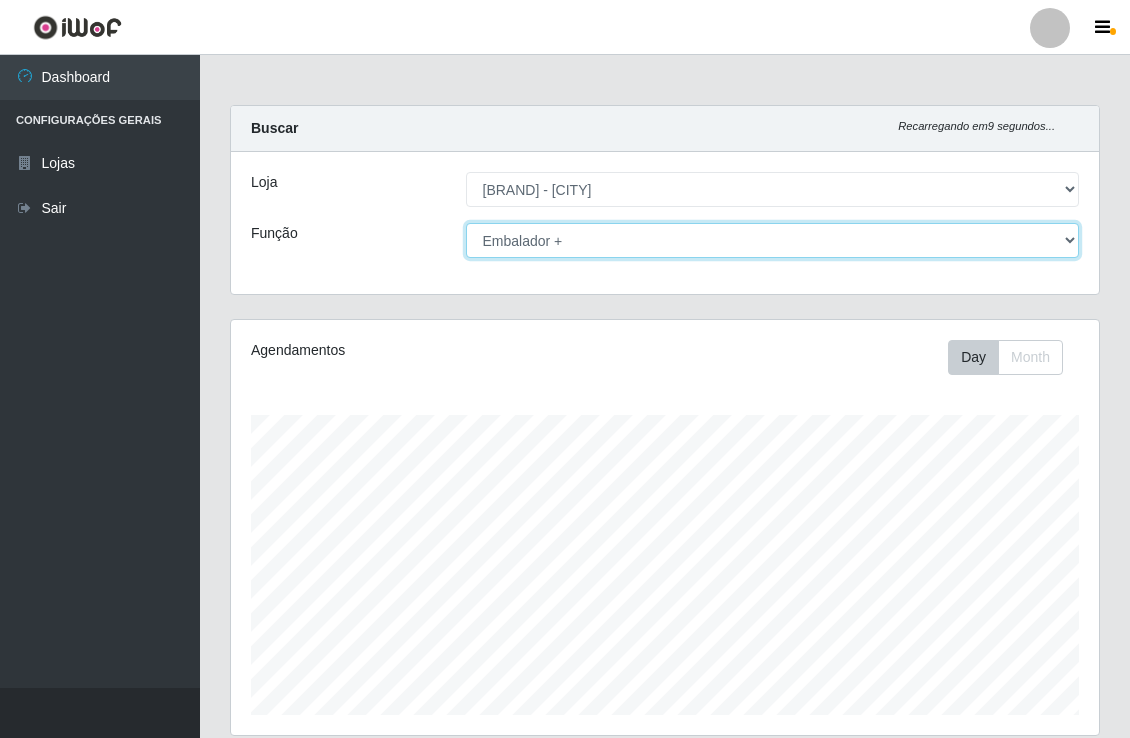 click on "[Selecione...] Embalador Embalador + Embalador ++" at bounding box center [773, 240] 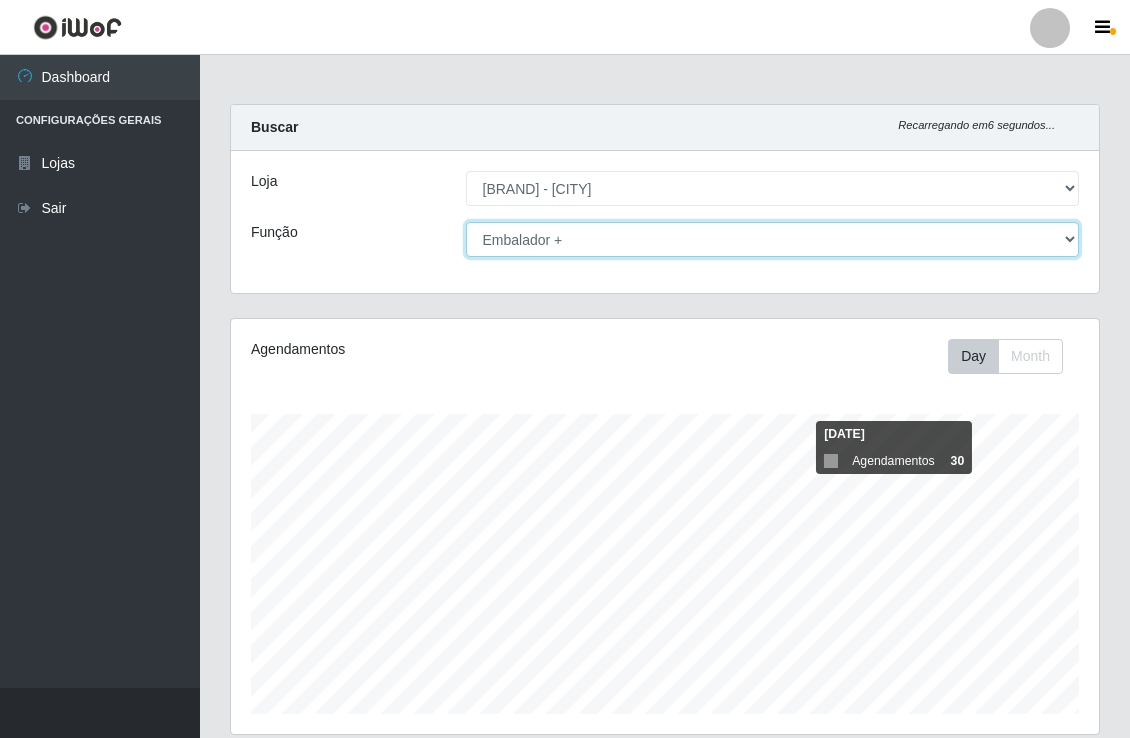 scroll, scrollTop: 0, scrollLeft: 0, axis: both 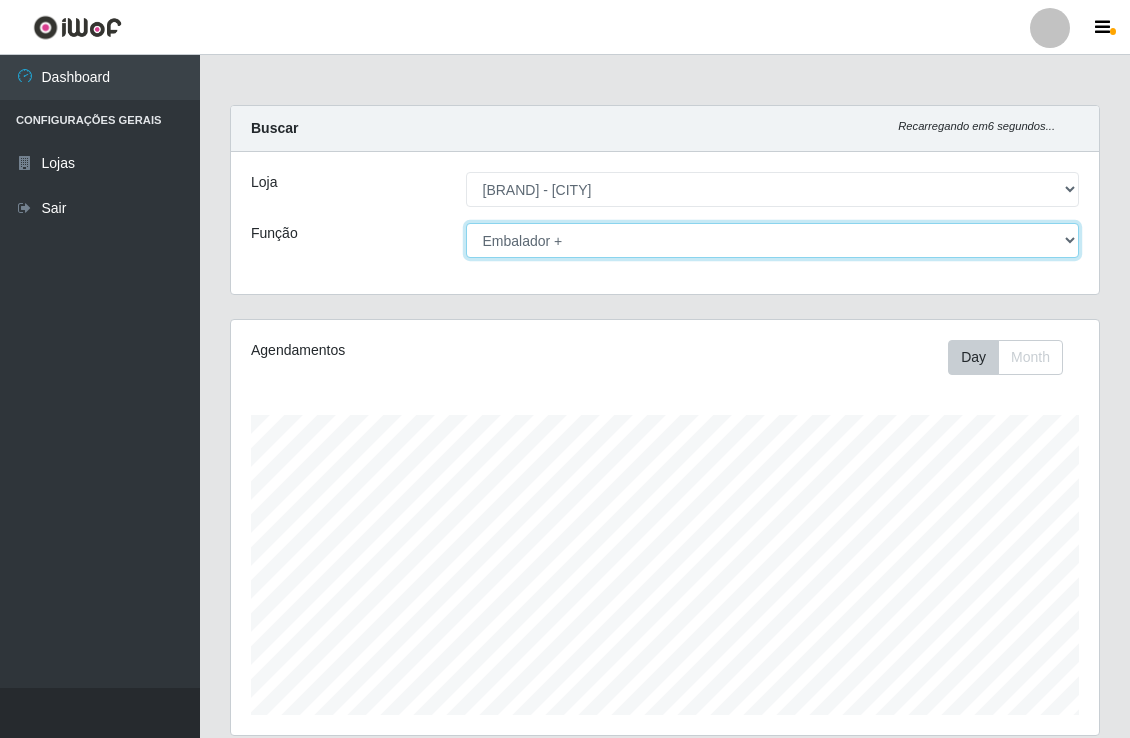 click on "[Selecione...] Embalador Embalador + Embalador ++" at bounding box center (773, 240) 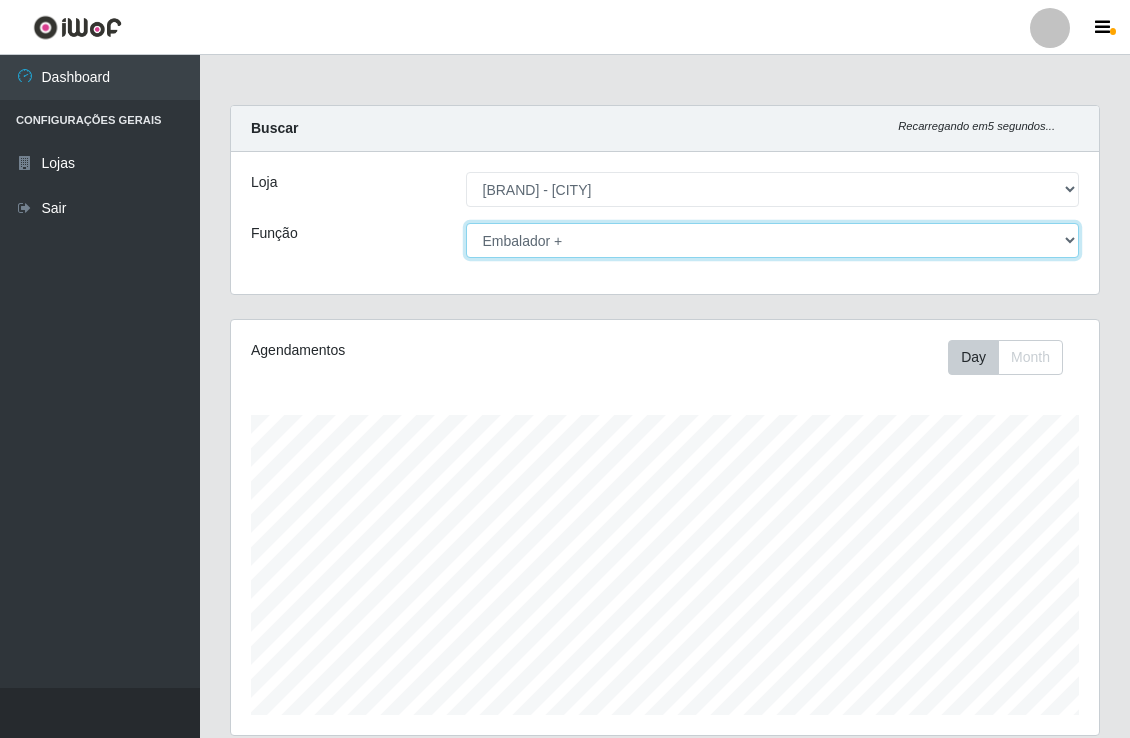 select on "1" 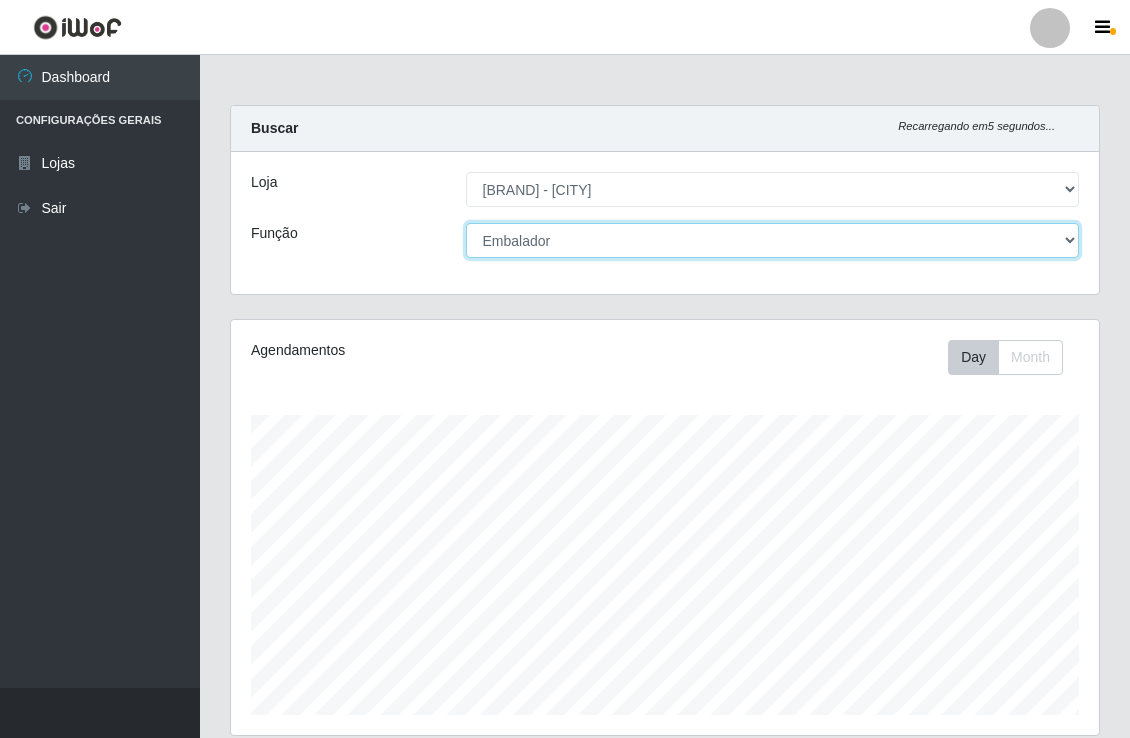 click on "[Selecione...] Embalador Embalador + Embalador ++" at bounding box center [773, 240] 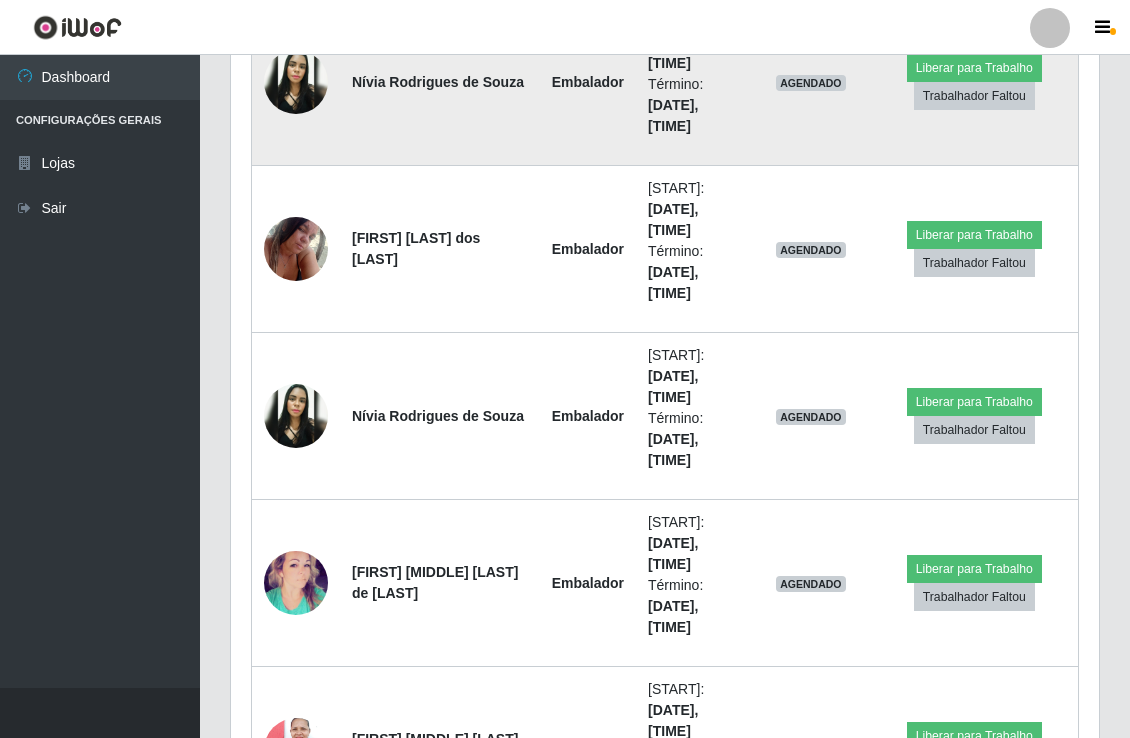 drag, startPoint x: 708, startPoint y: 386, endPoint x: 712, endPoint y: 376, distance: 10.770329 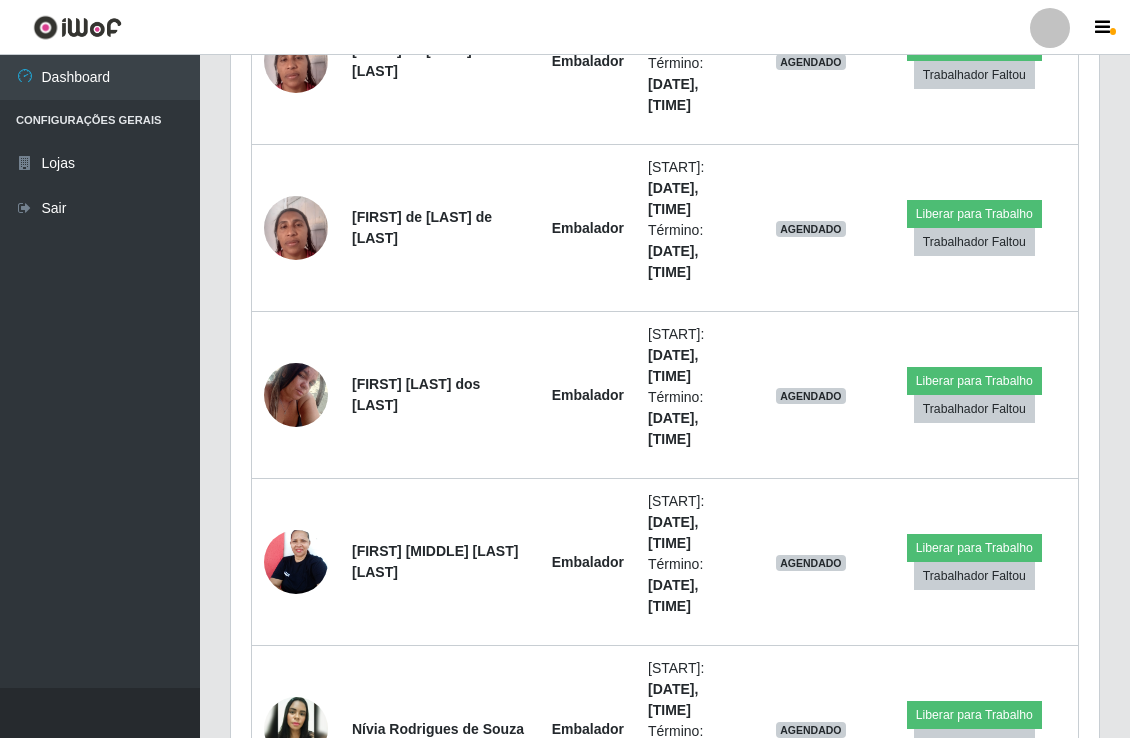 scroll, scrollTop: 0, scrollLeft: 0, axis: both 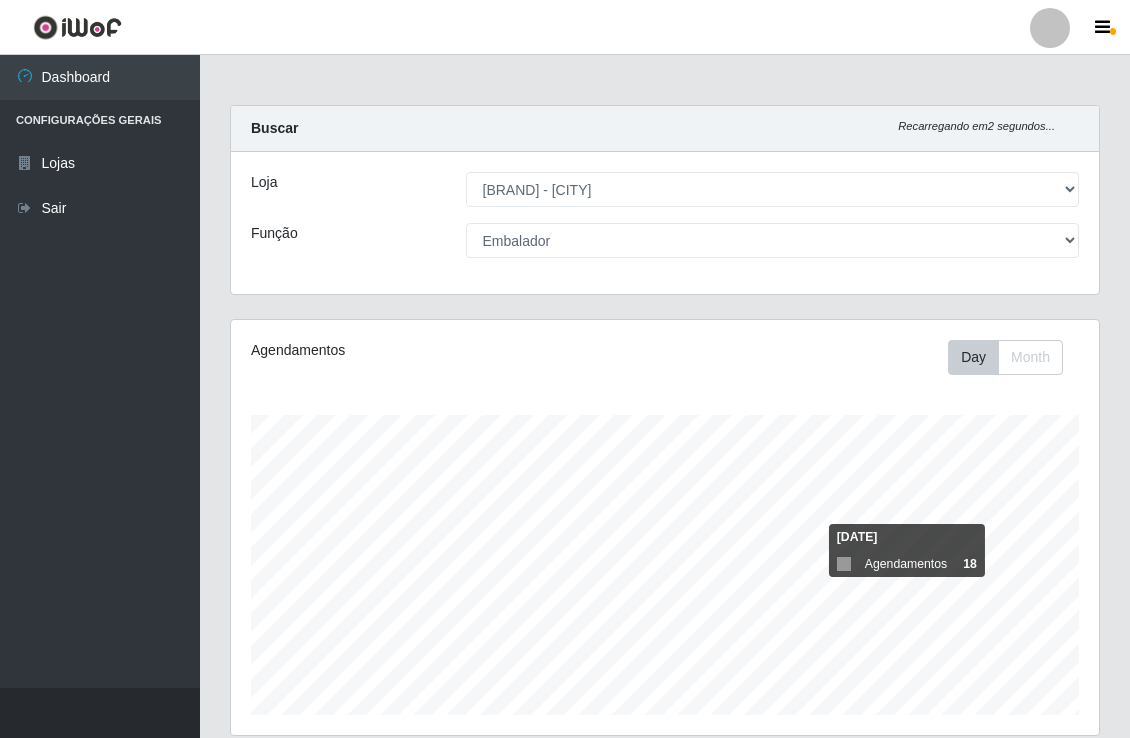 drag, startPoint x: 884, startPoint y: 176, endPoint x: 710, endPoint y: 263, distance: 194.53792 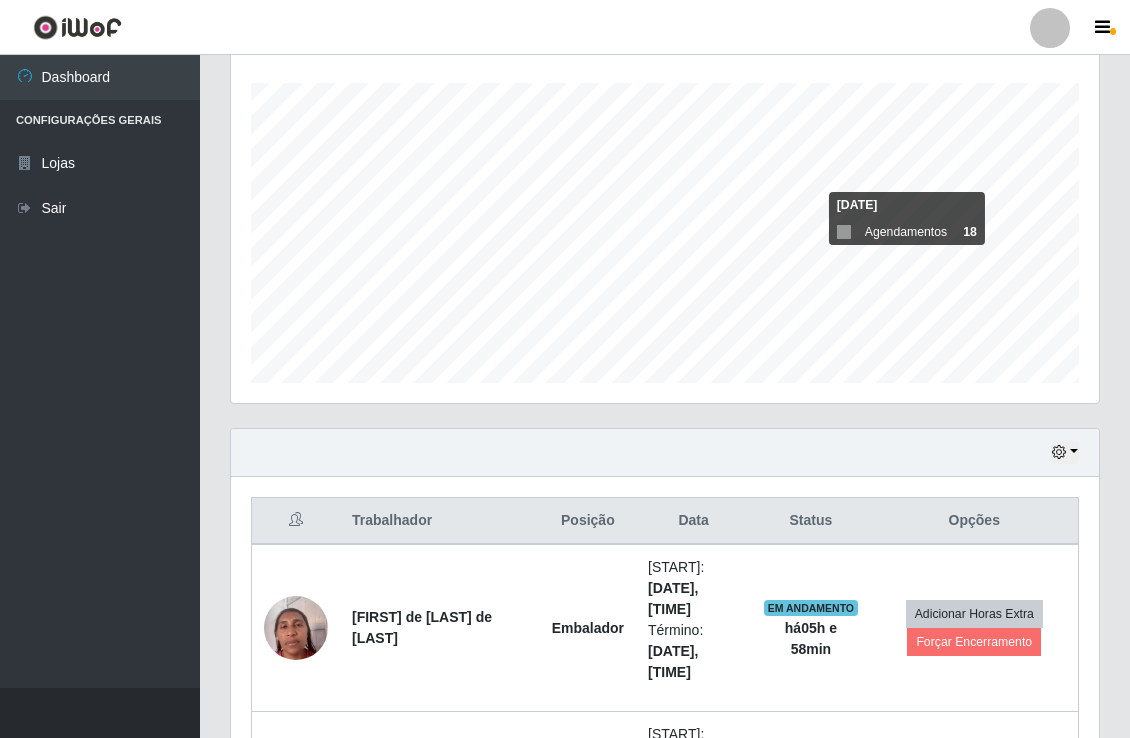 scroll, scrollTop: 333, scrollLeft: 0, axis: vertical 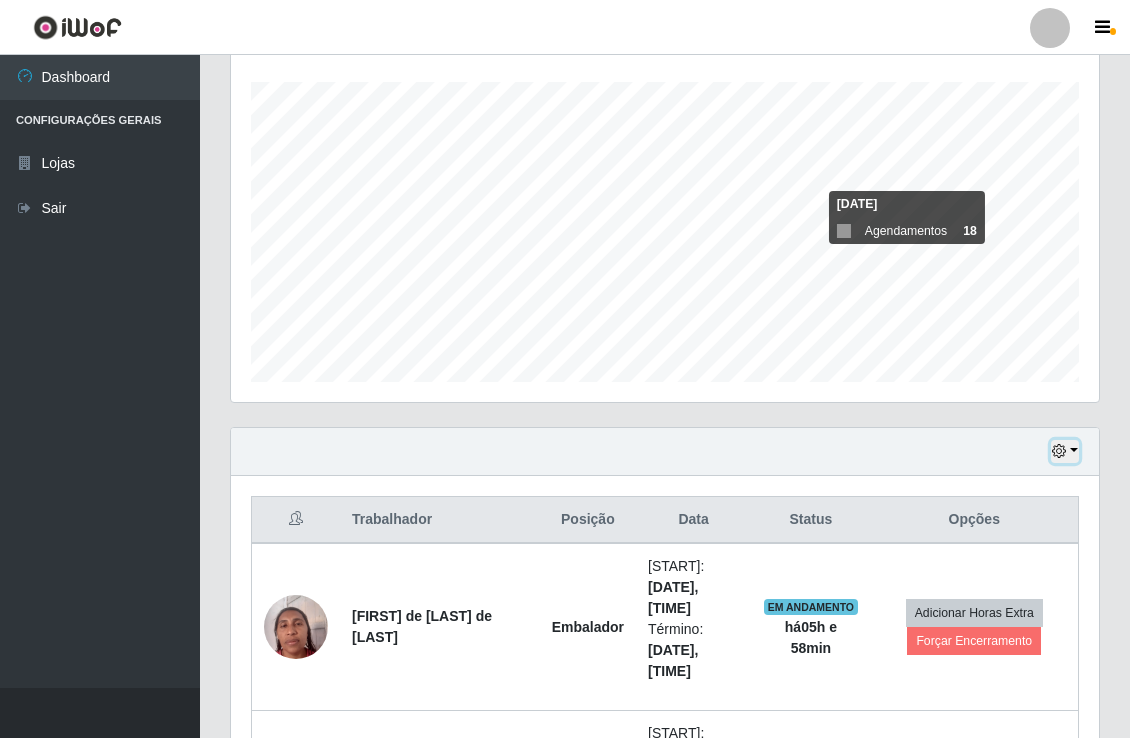click at bounding box center [1065, 451] 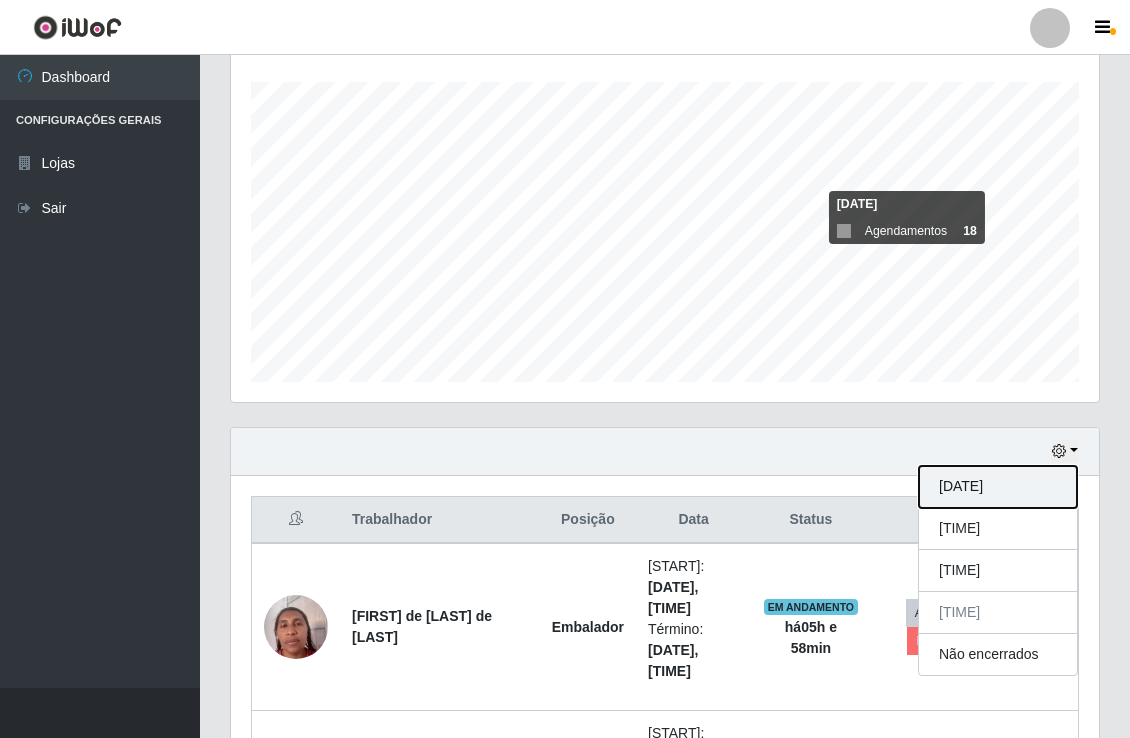 click on "[DATE]" at bounding box center [998, 487] 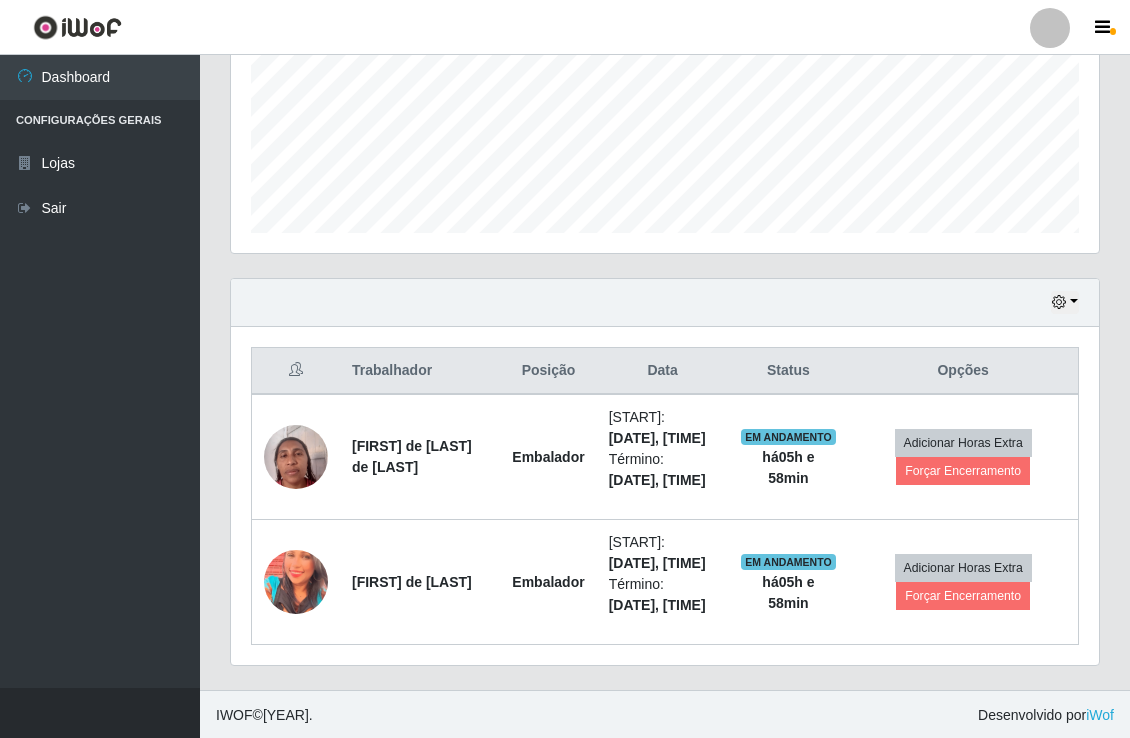 scroll, scrollTop: 483, scrollLeft: 0, axis: vertical 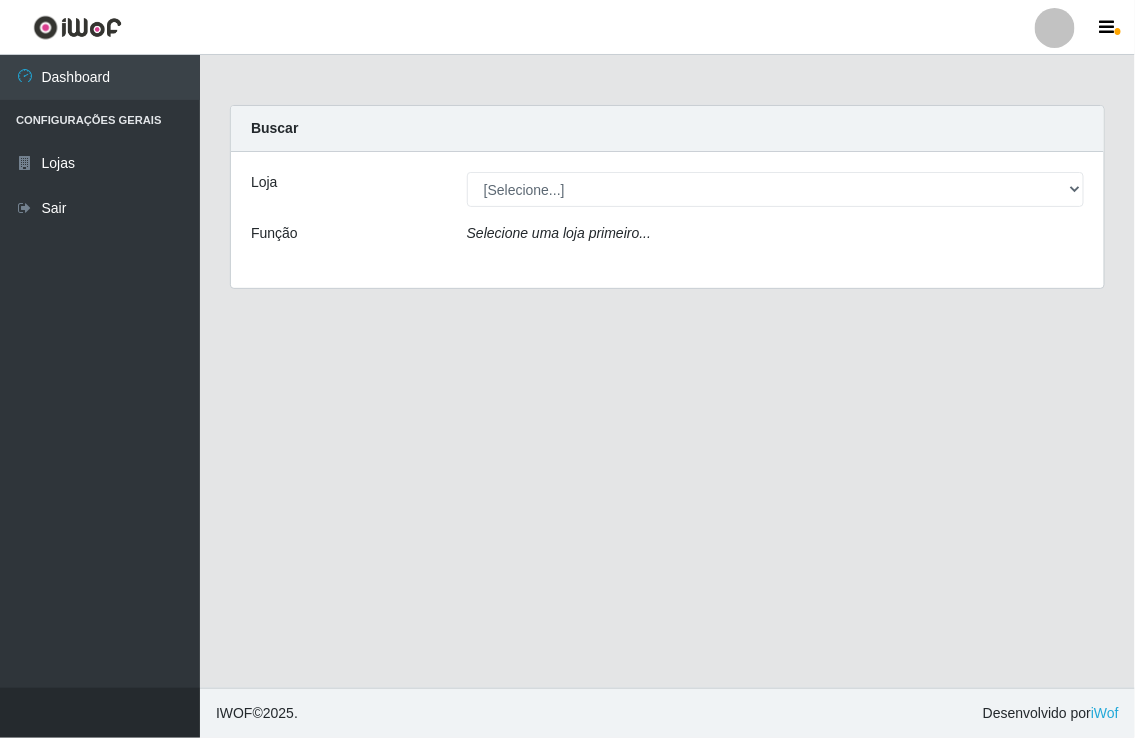 click on "Loja [SELECTION] [BRAND] - [LOCATION] Função Selecione uma loja primeiro..." at bounding box center [667, 220] 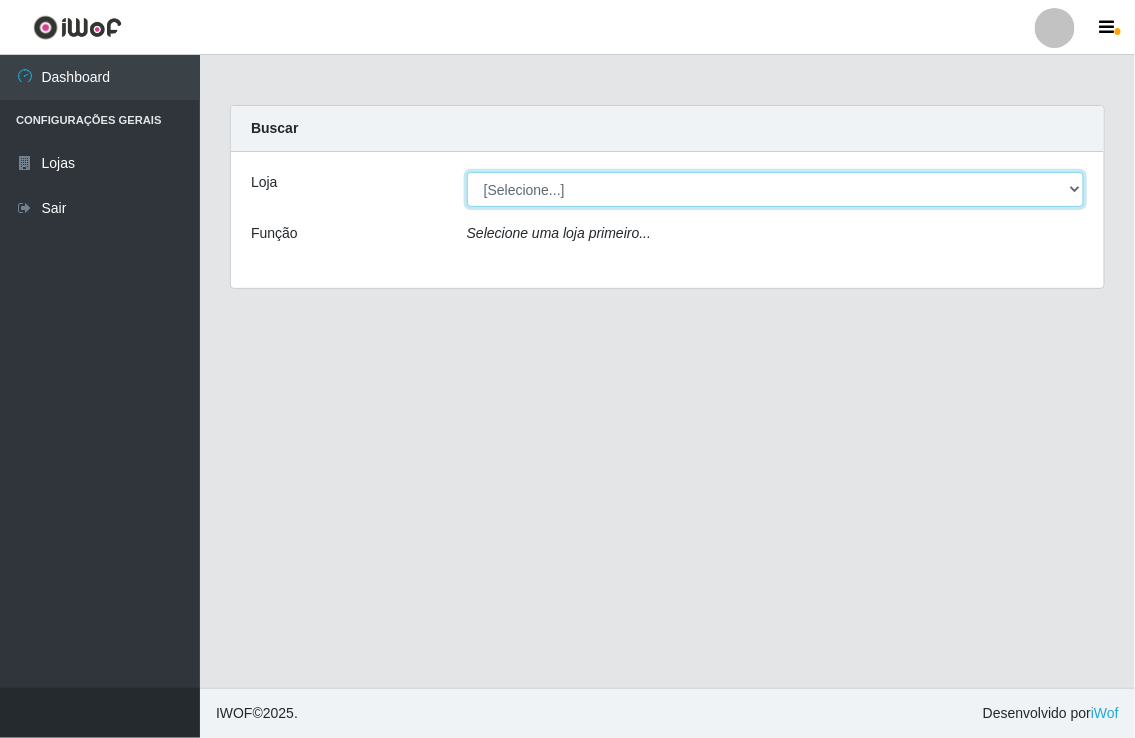 click on "[SELECTION] [BRAND] - [LOCATION]" at bounding box center [775, 189] 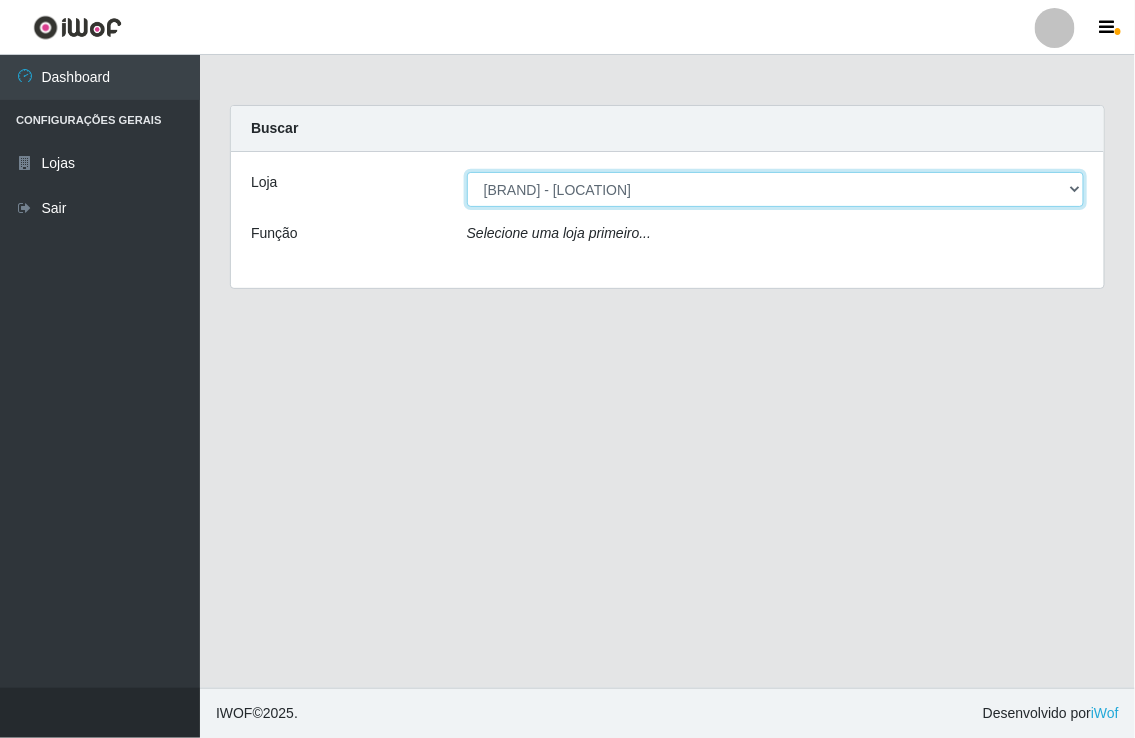 click on "[SELECTION] [BRAND] - [LOCATION]" at bounding box center (775, 189) 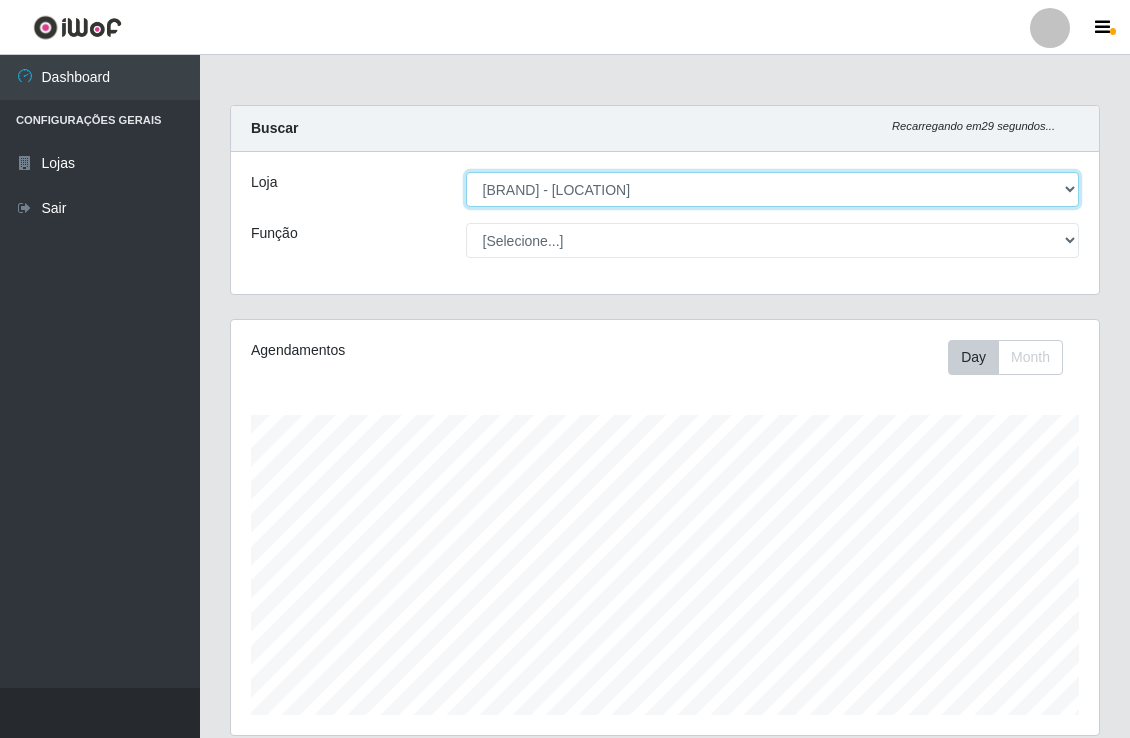 scroll, scrollTop: 999584, scrollLeft: 999132, axis: both 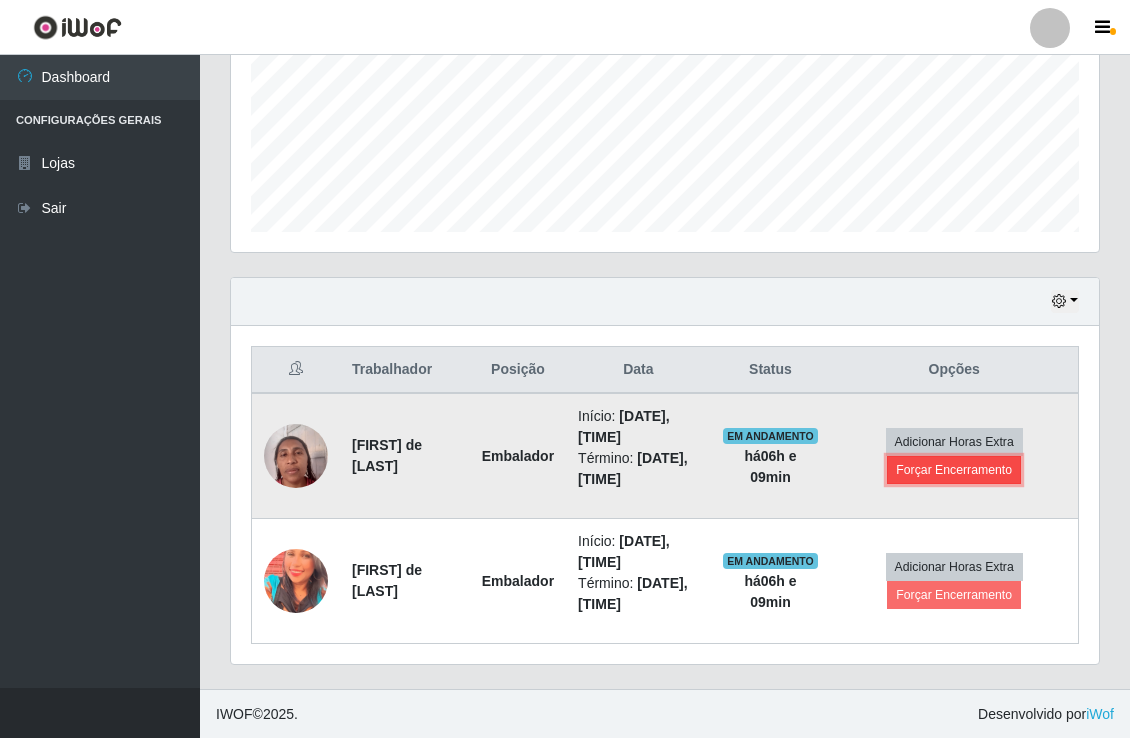 click on "Forçar Encerramento" at bounding box center [954, 470] 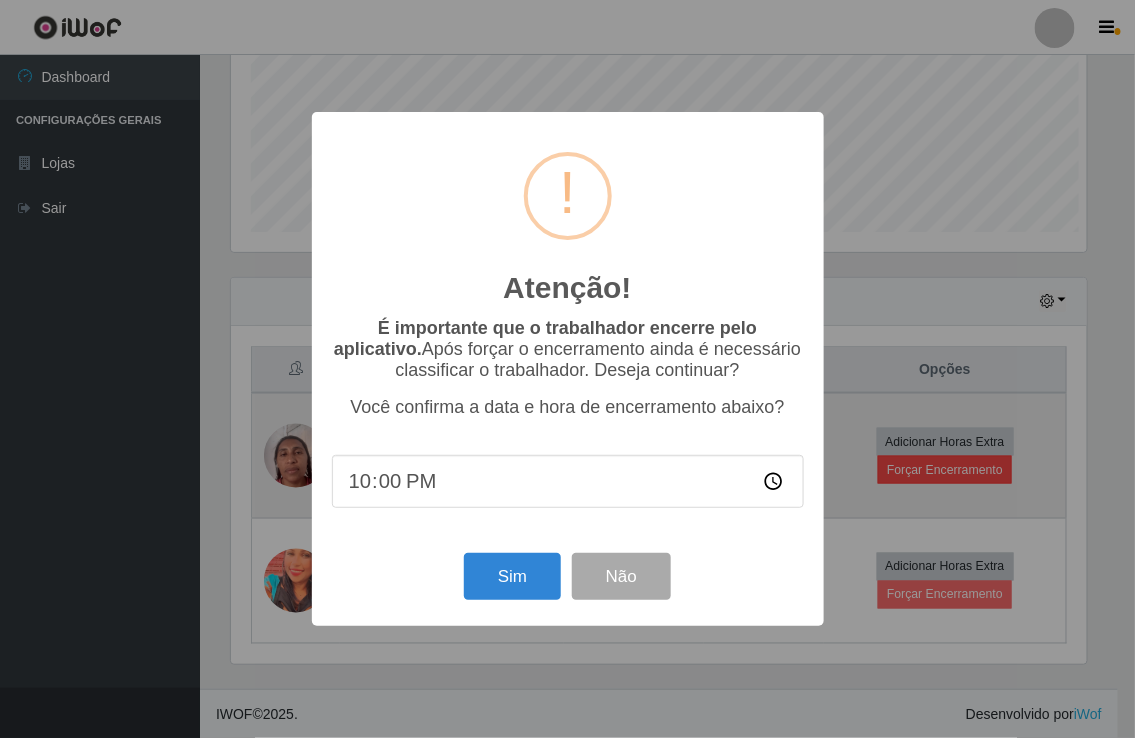 scroll, scrollTop: 999584, scrollLeft: 999143, axis: both 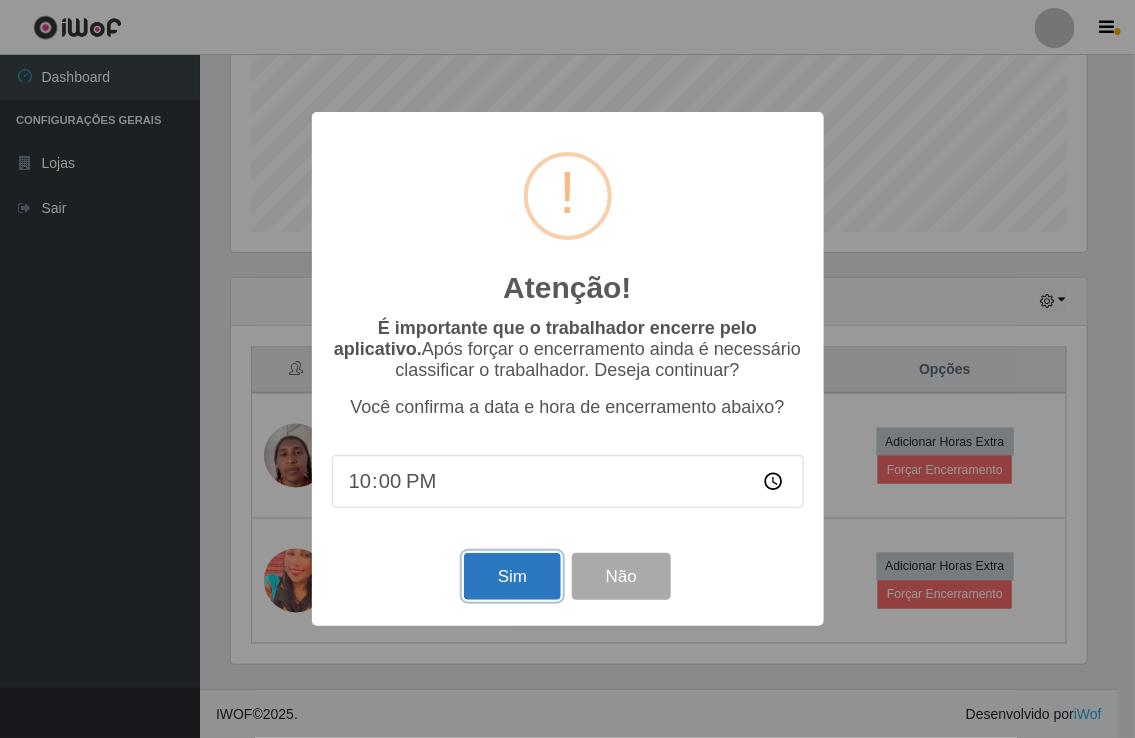 click on "Sim" at bounding box center [512, 576] 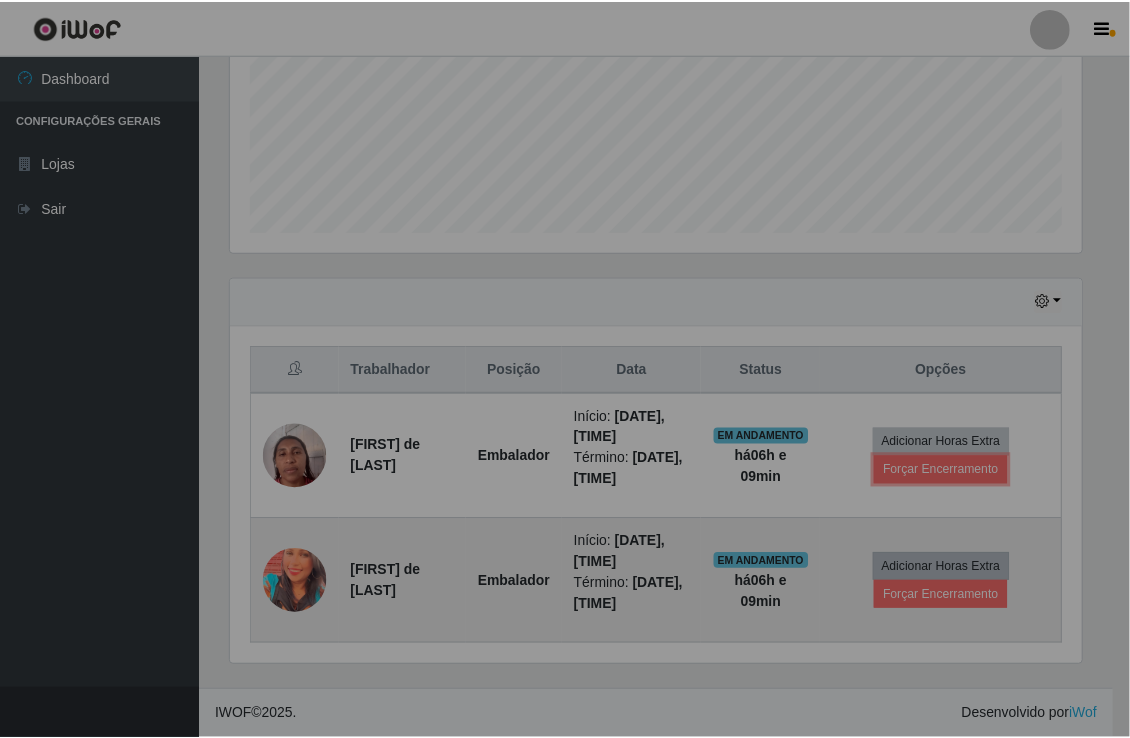 scroll, scrollTop: 999584, scrollLeft: 999132, axis: both 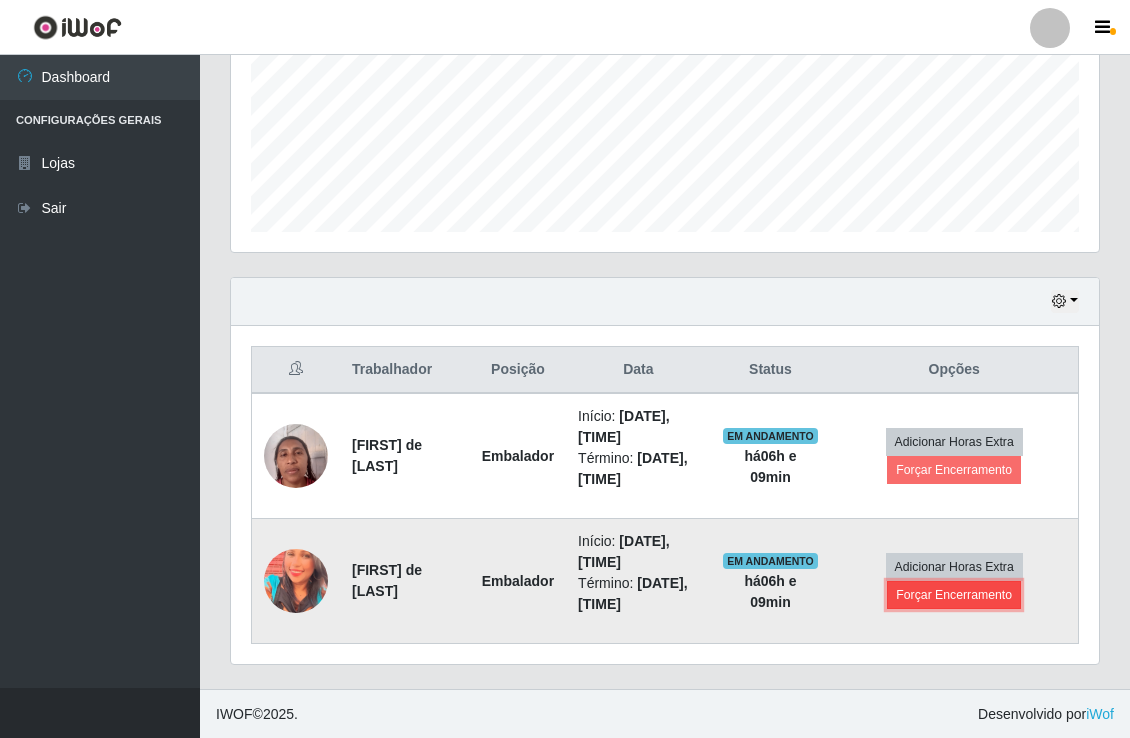 click on "Forçar Encerramento" at bounding box center (954, 595) 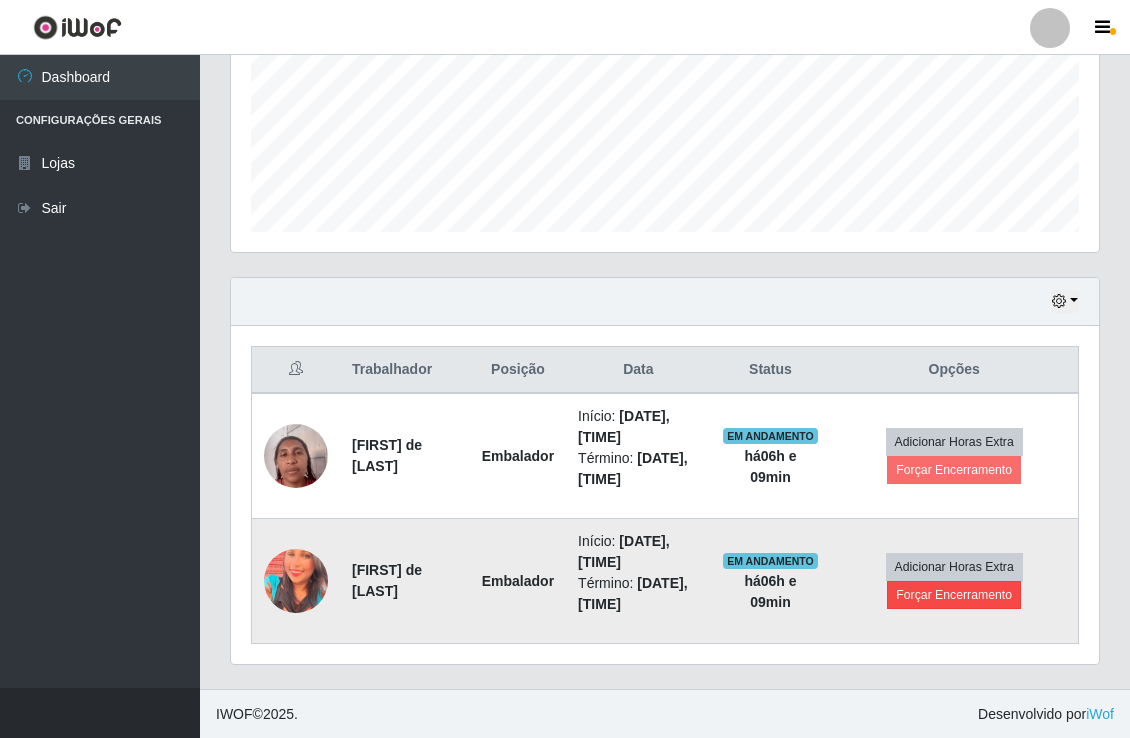 scroll, scrollTop: 999584, scrollLeft: 999143, axis: both 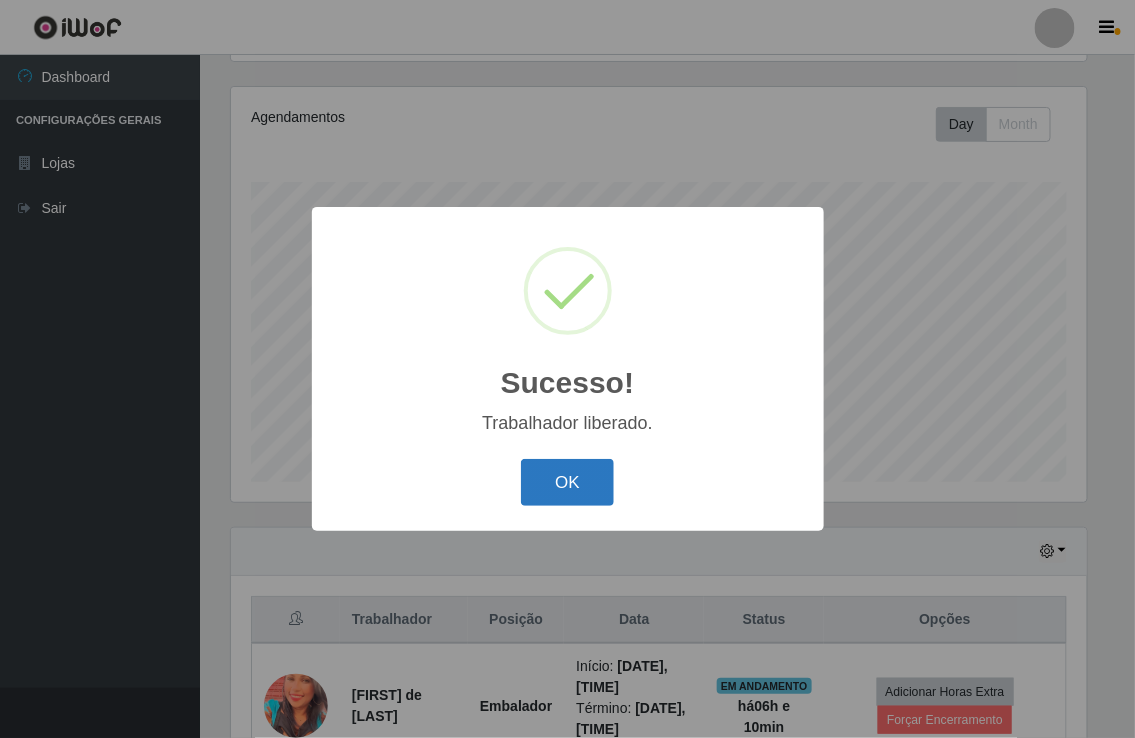 click on "OK" at bounding box center (567, 482) 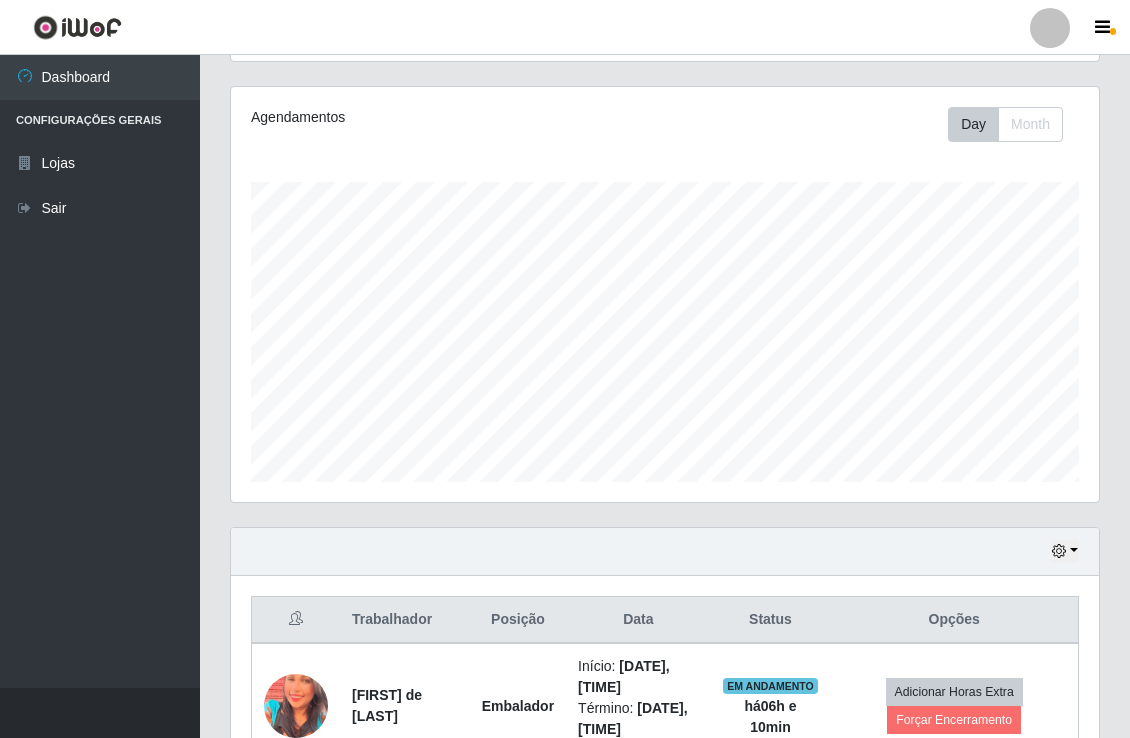 scroll, scrollTop: 999584, scrollLeft: 999132, axis: both 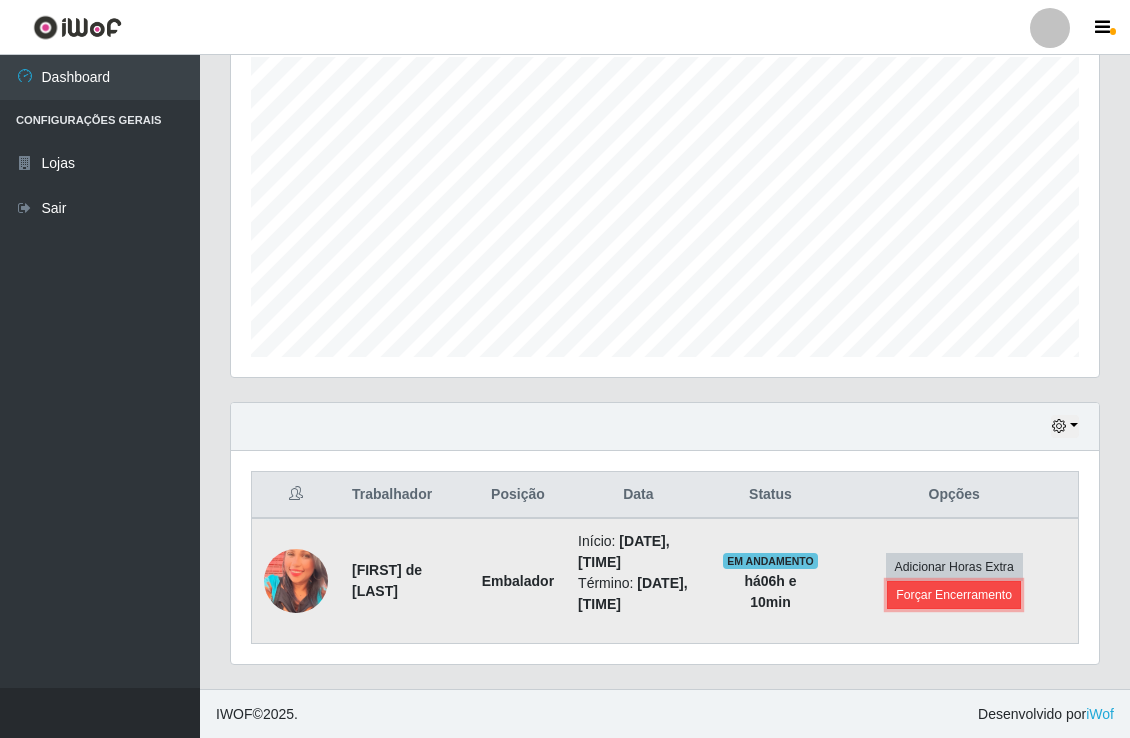click on "Forçar Encerramento" at bounding box center [954, 595] 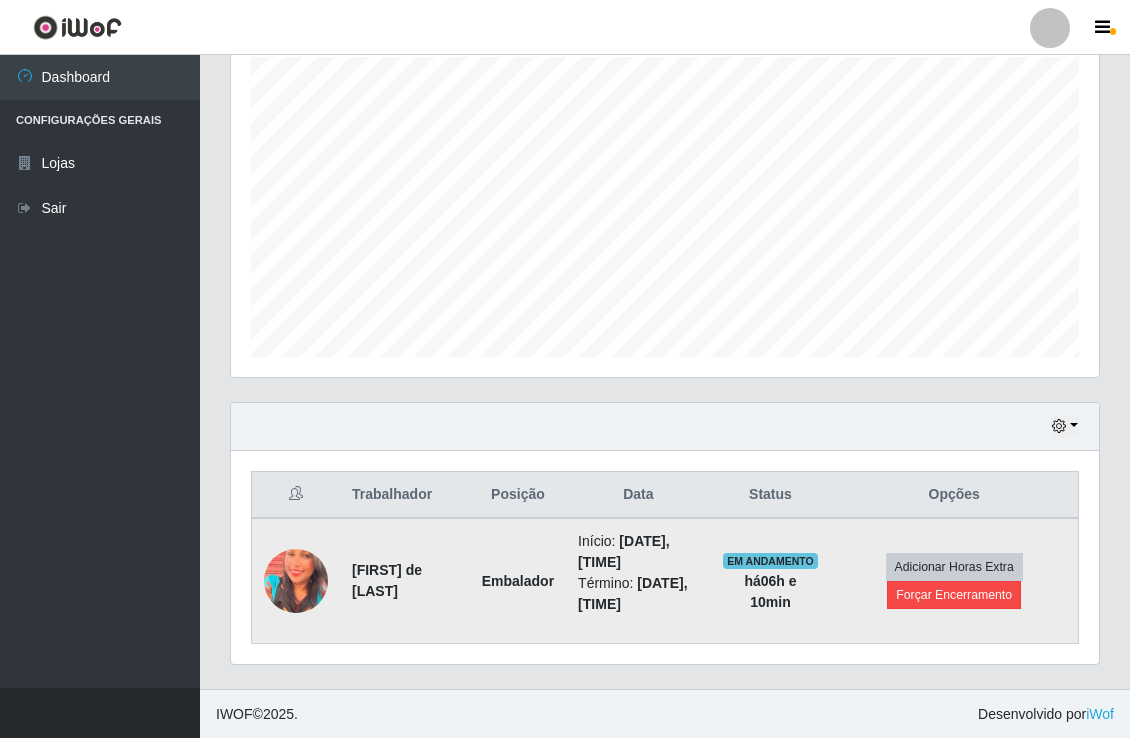 scroll, scrollTop: 999584, scrollLeft: 999143, axis: both 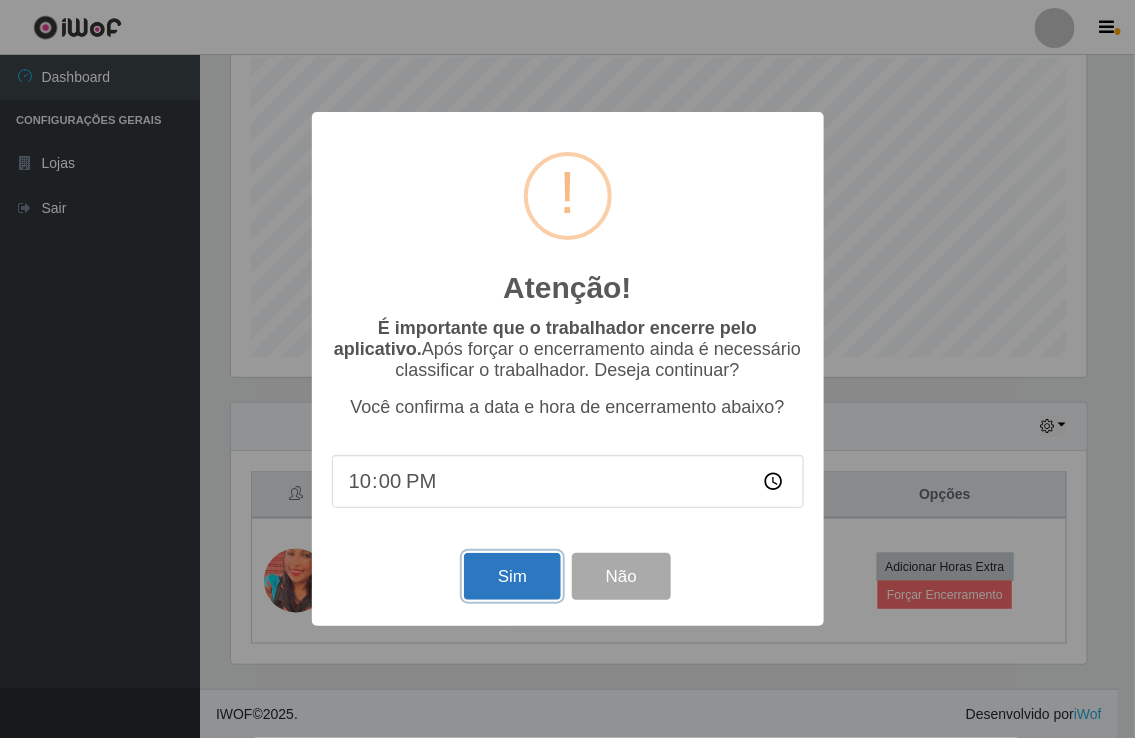 click on "Sim" at bounding box center [512, 576] 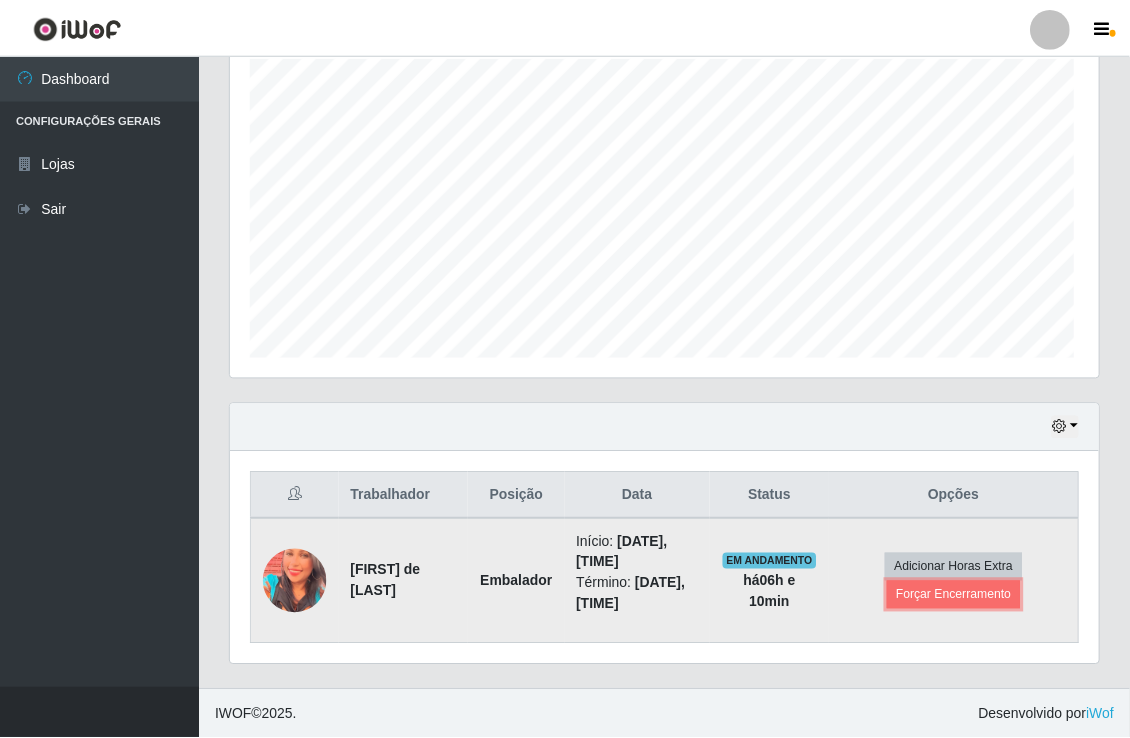 scroll, scrollTop: 999584, scrollLeft: 999132, axis: both 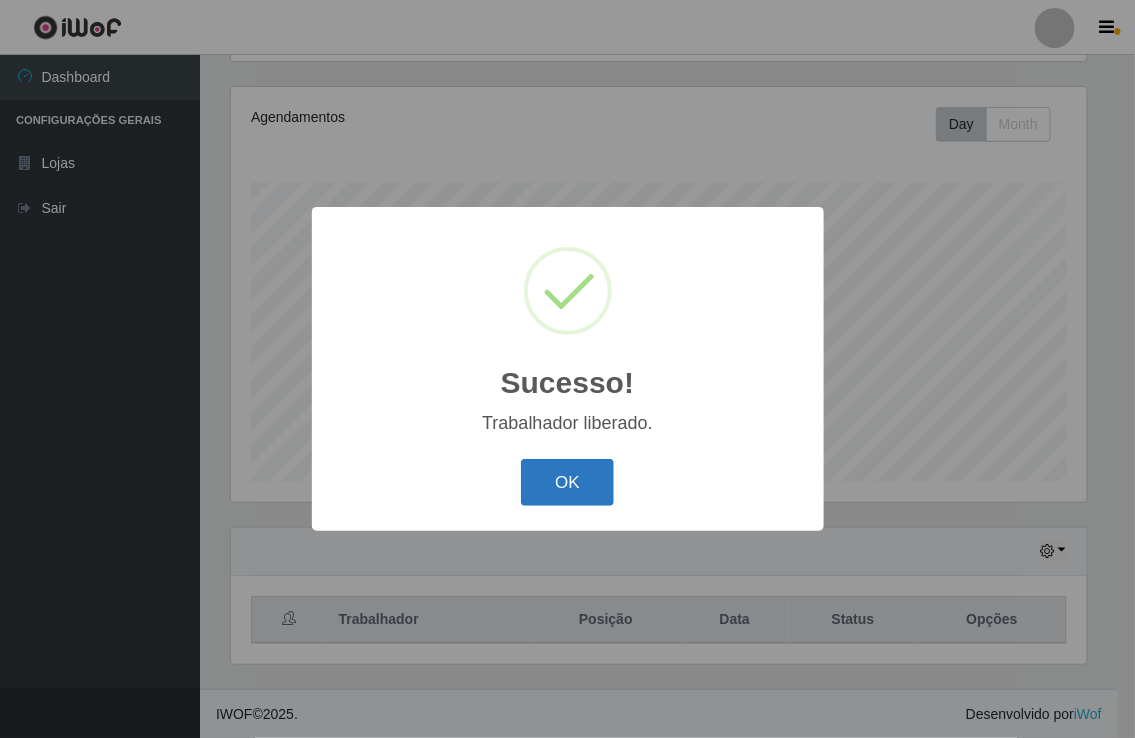 click on "OK" at bounding box center (567, 482) 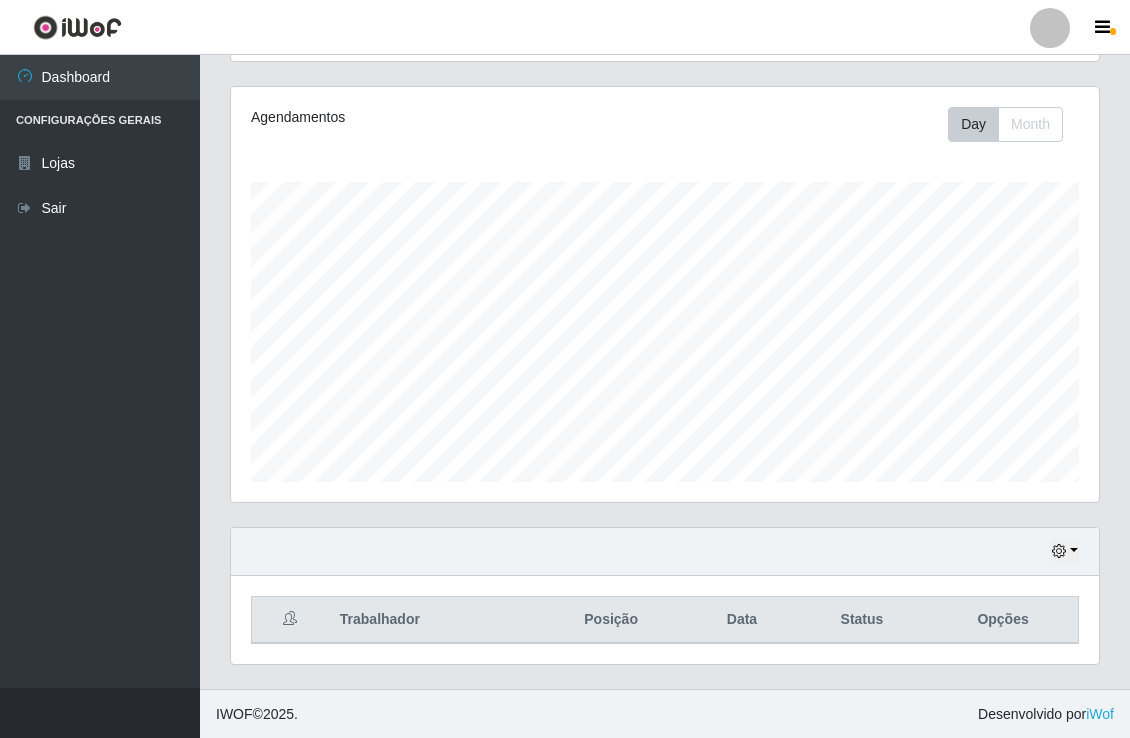 scroll, scrollTop: 999584, scrollLeft: 999132, axis: both 